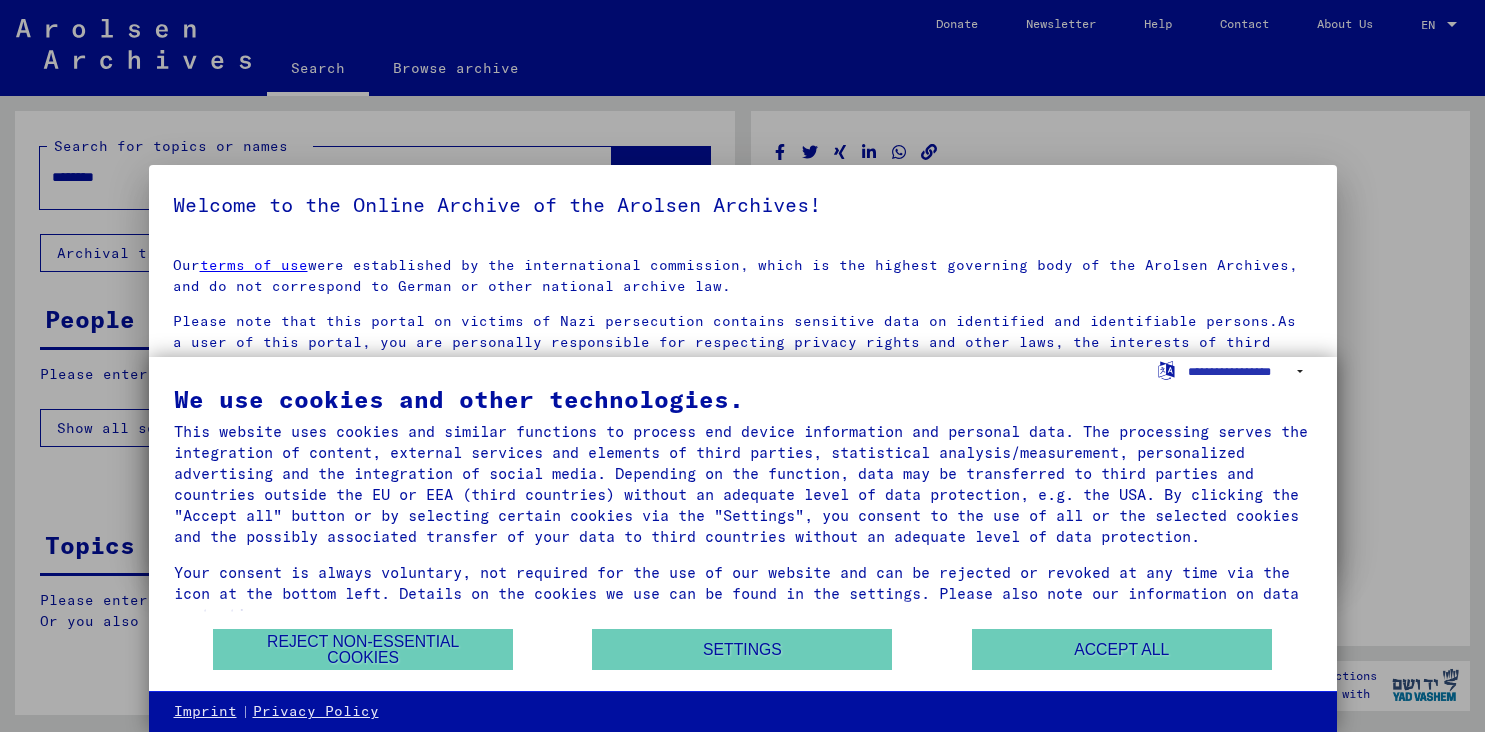 scroll, scrollTop: 0, scrollLeft: 0, axis: both 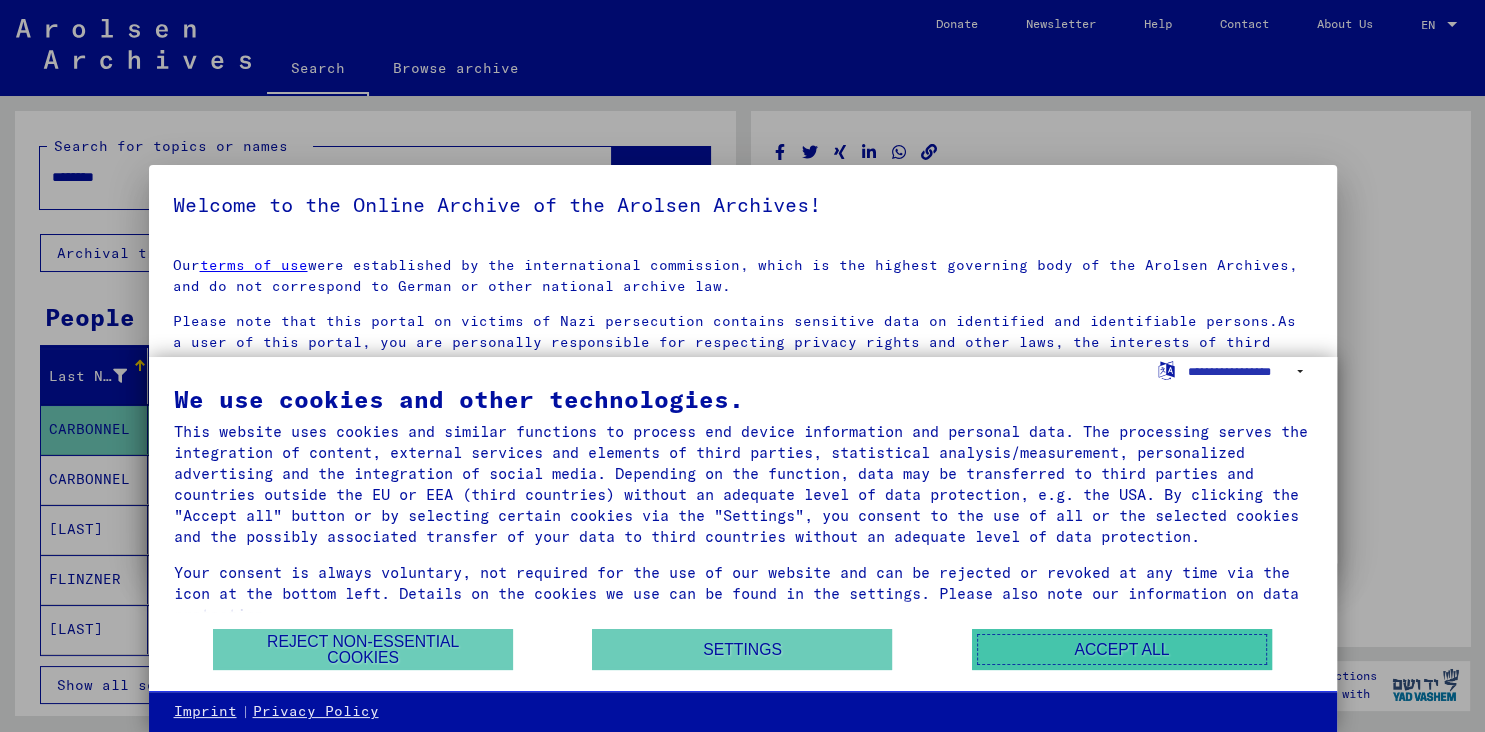 click on "Accept all" at bounding box center (1122, 649) 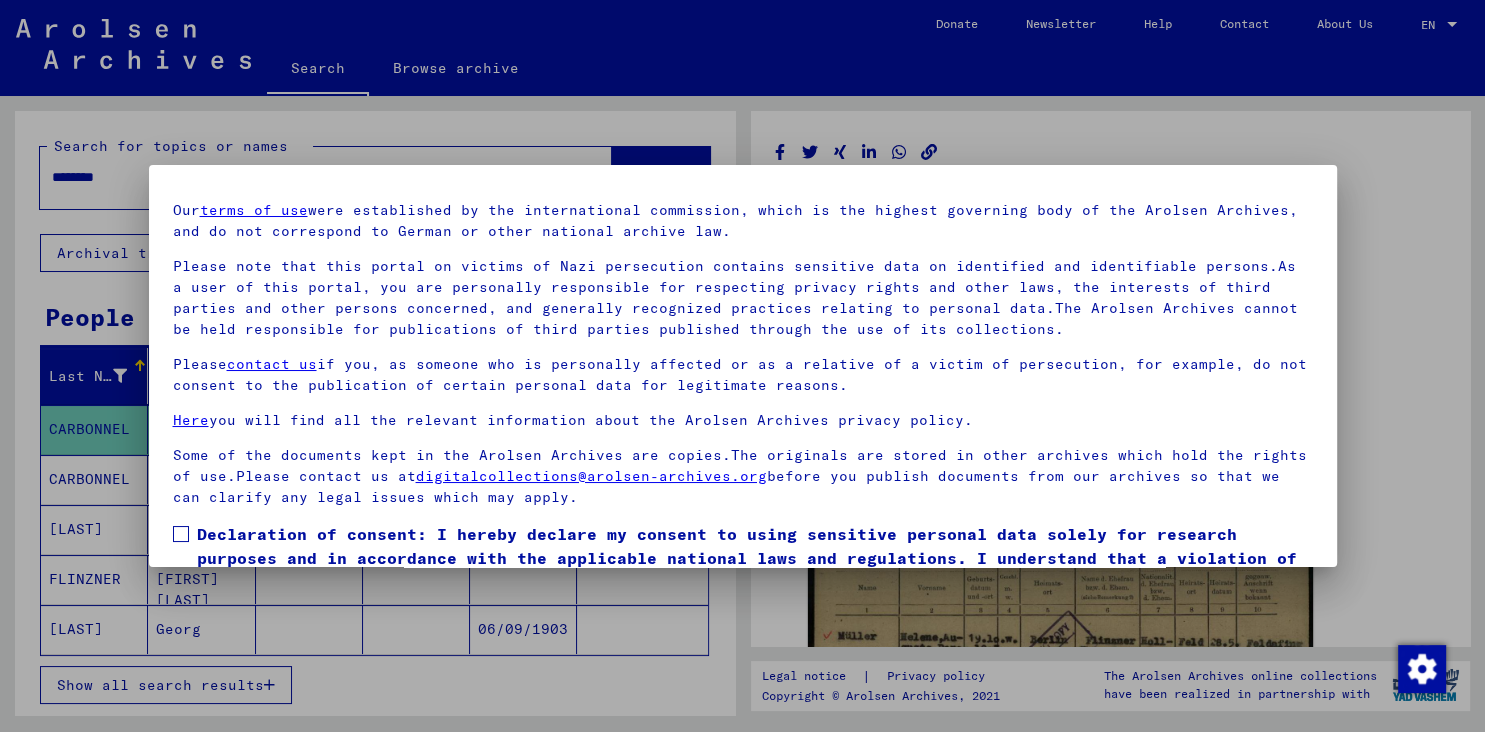 scroll, scrollTop: 153, scrollLeft: 0, axis: vertical 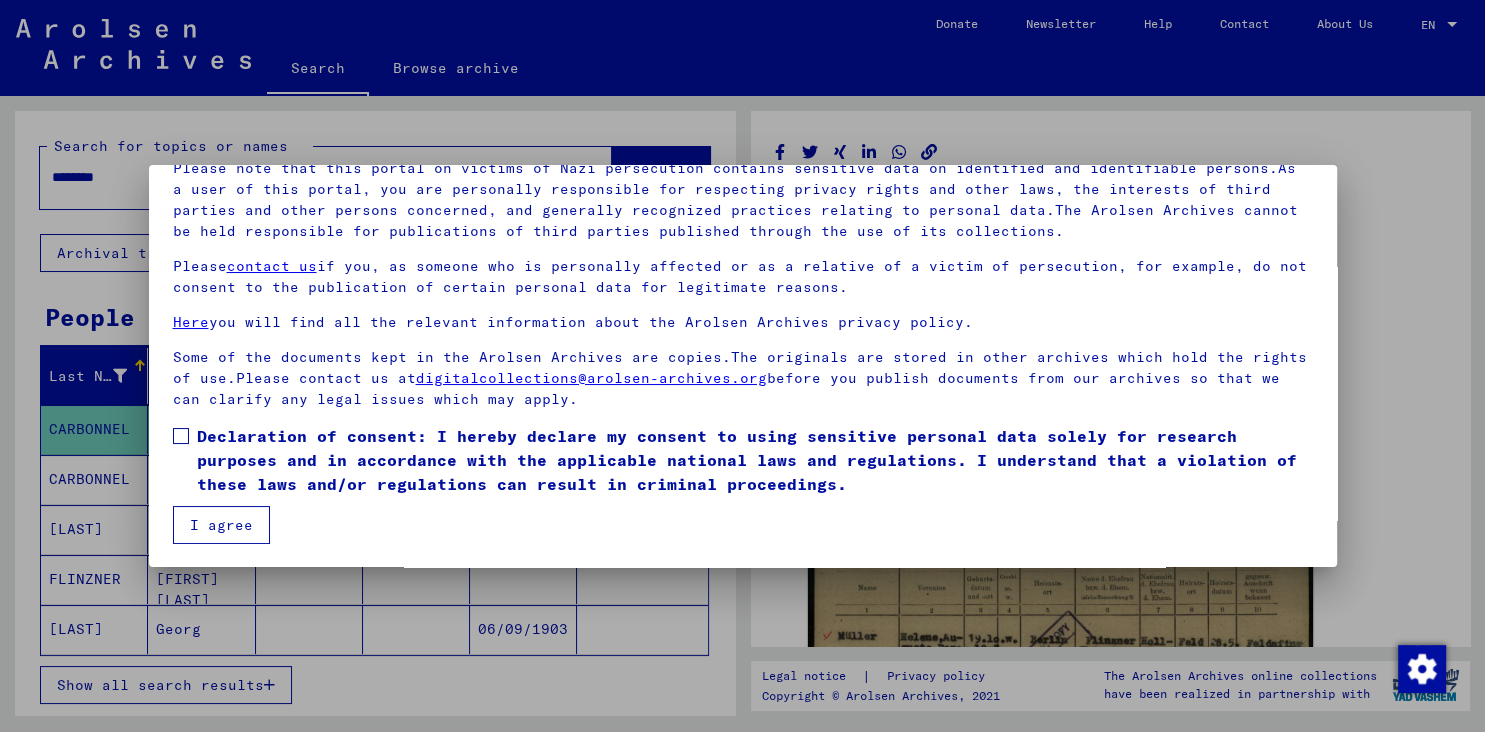 click on "Our  terms of use  were established by the international commission, which is the highest governing body of the Arolsen Archives, and do not correspond to German or other national archive law. Please note that this portal on victims of Nazi persecution contains sensitive data on identified and identifiable persons.As a user of this portal, you are personally responsible for respecting privacy rights and other laws, the interests of third parties and other persons concerned, and generally recognized practices relating to personal data.The Arolsen Archives cannot be held responsible for publications of third parties published through the use of its collections. Please  contact us  if you, as someone who is personally affected or as a relative of a victim of persecution, for example, do not consent to the publication of certain personal data for legitimate reasons. Here  you will find all the relevant information about the Arolsen Archives privacy policy. digitalcollections@arolsen-archives.org   I agree" at bounding box center (743, 316) 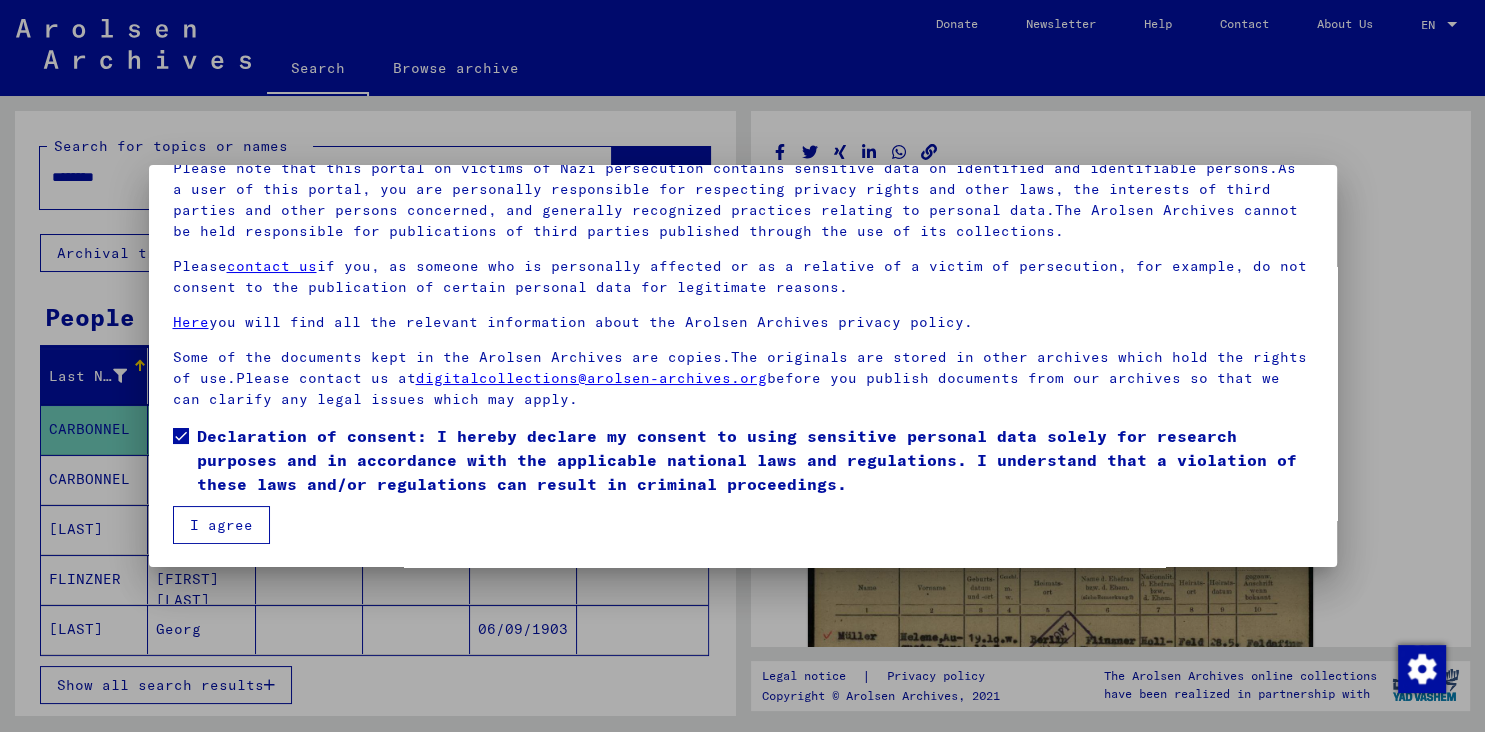 click on "I agree" at bounding box center (221, 525) 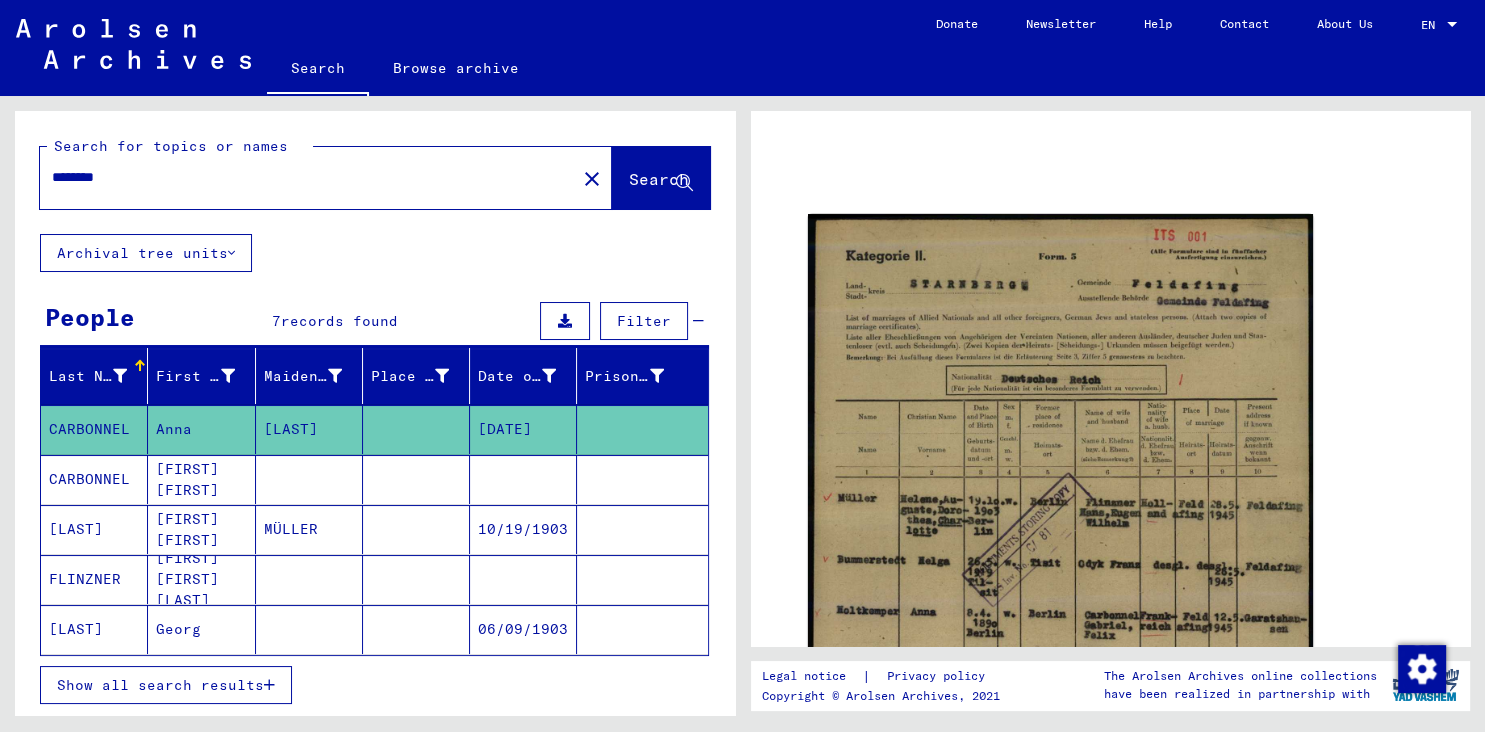 scroll, scrollTop: 166, scrollLeft: 0, axis: vertical 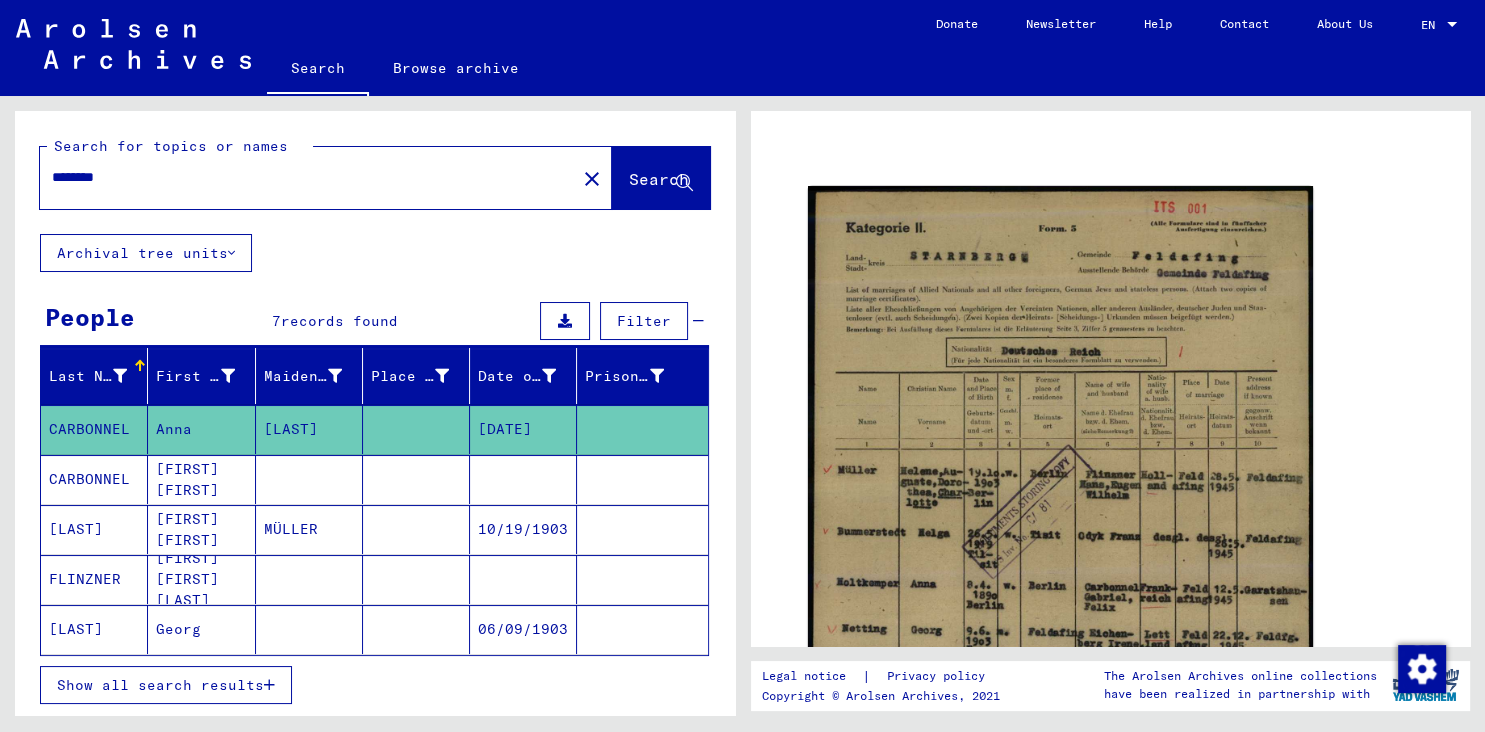 click on "********" at bounding box center [308, 177] 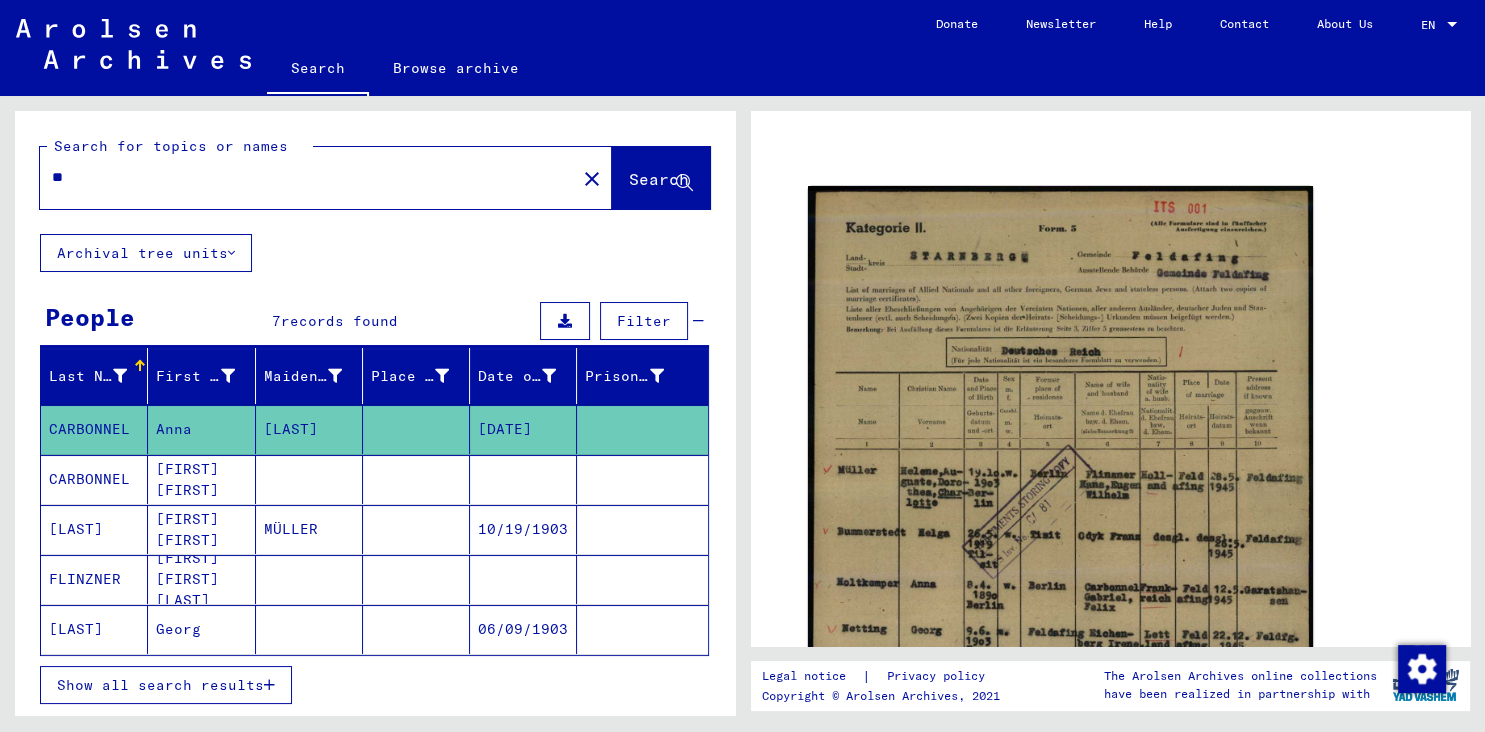 type on "*" 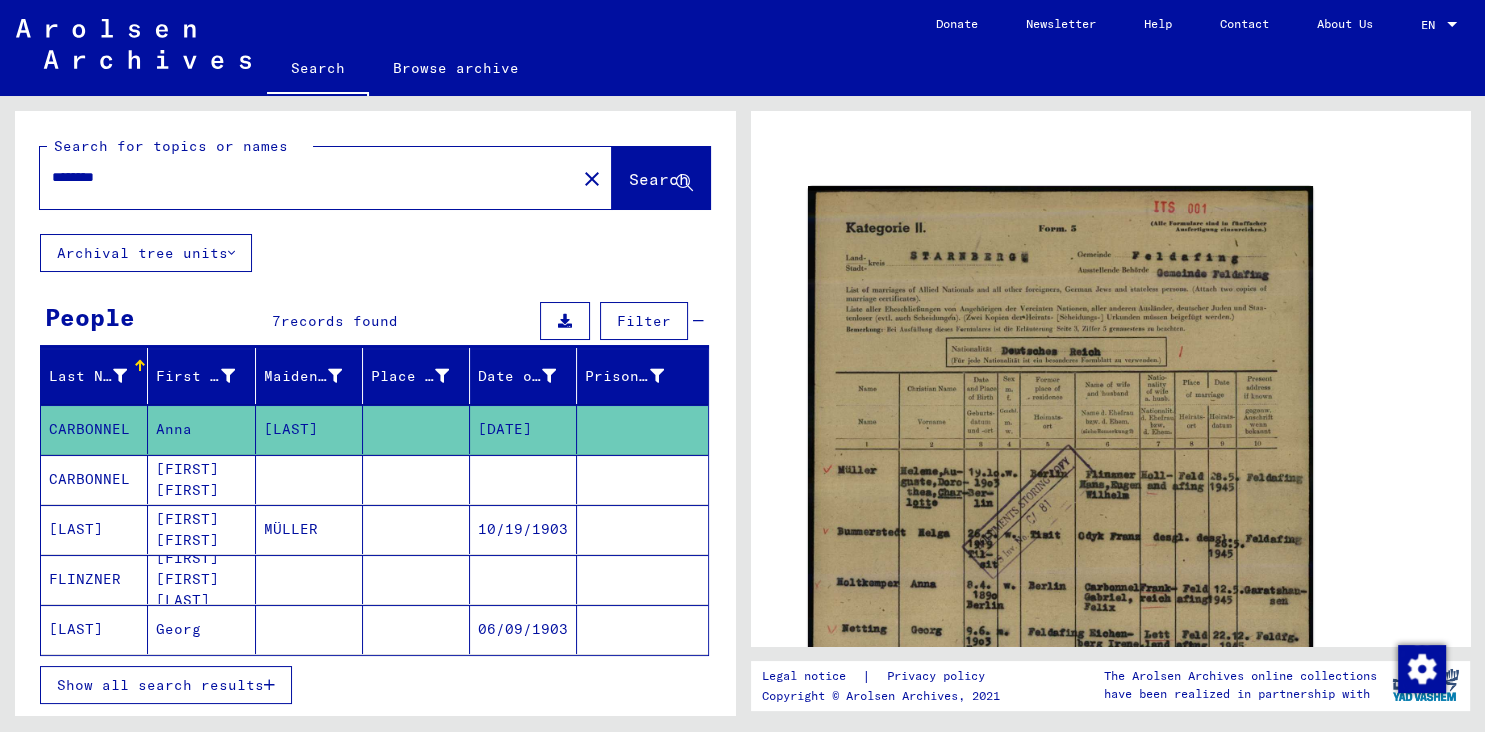 type on "********" 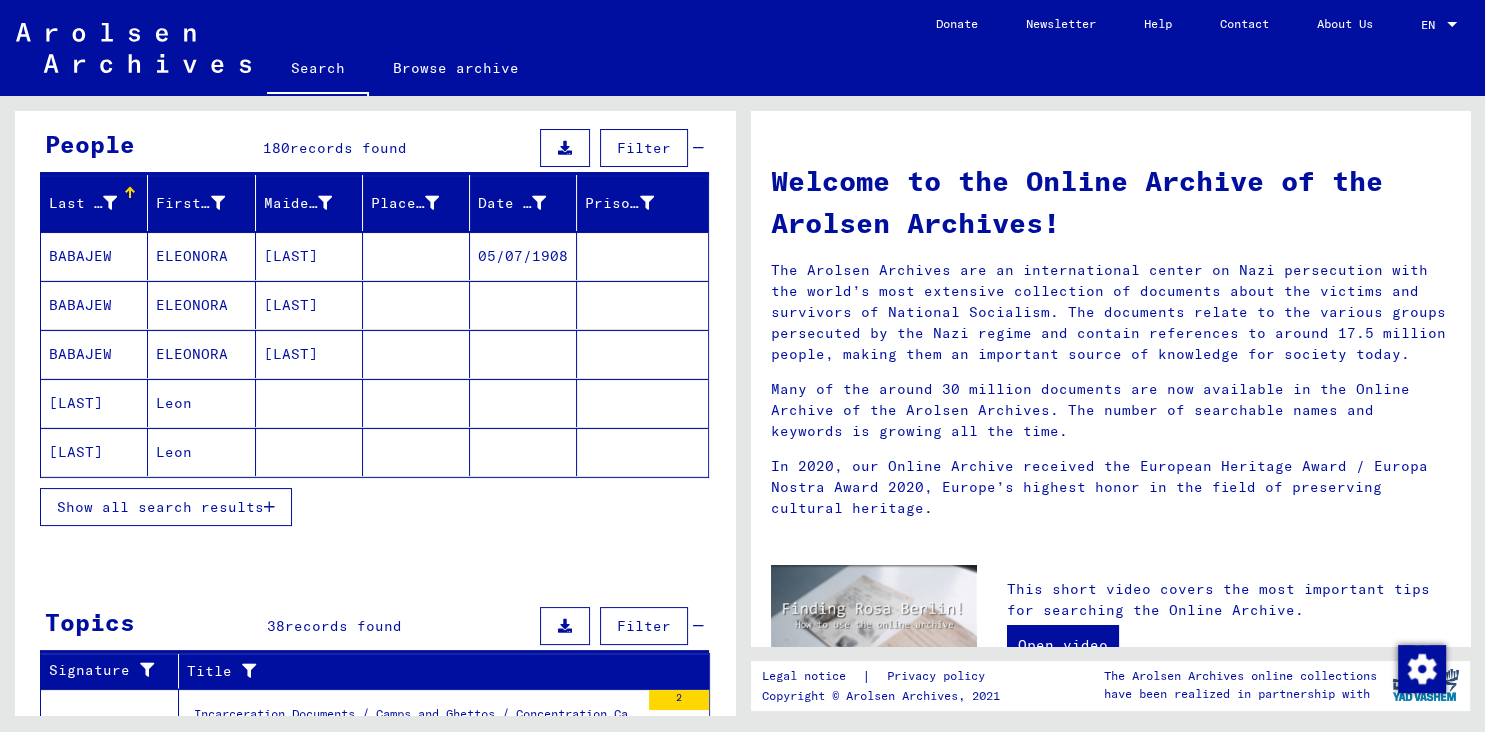 scroll, scrollTop: 185, scrollLeft: 0, axis: vertical 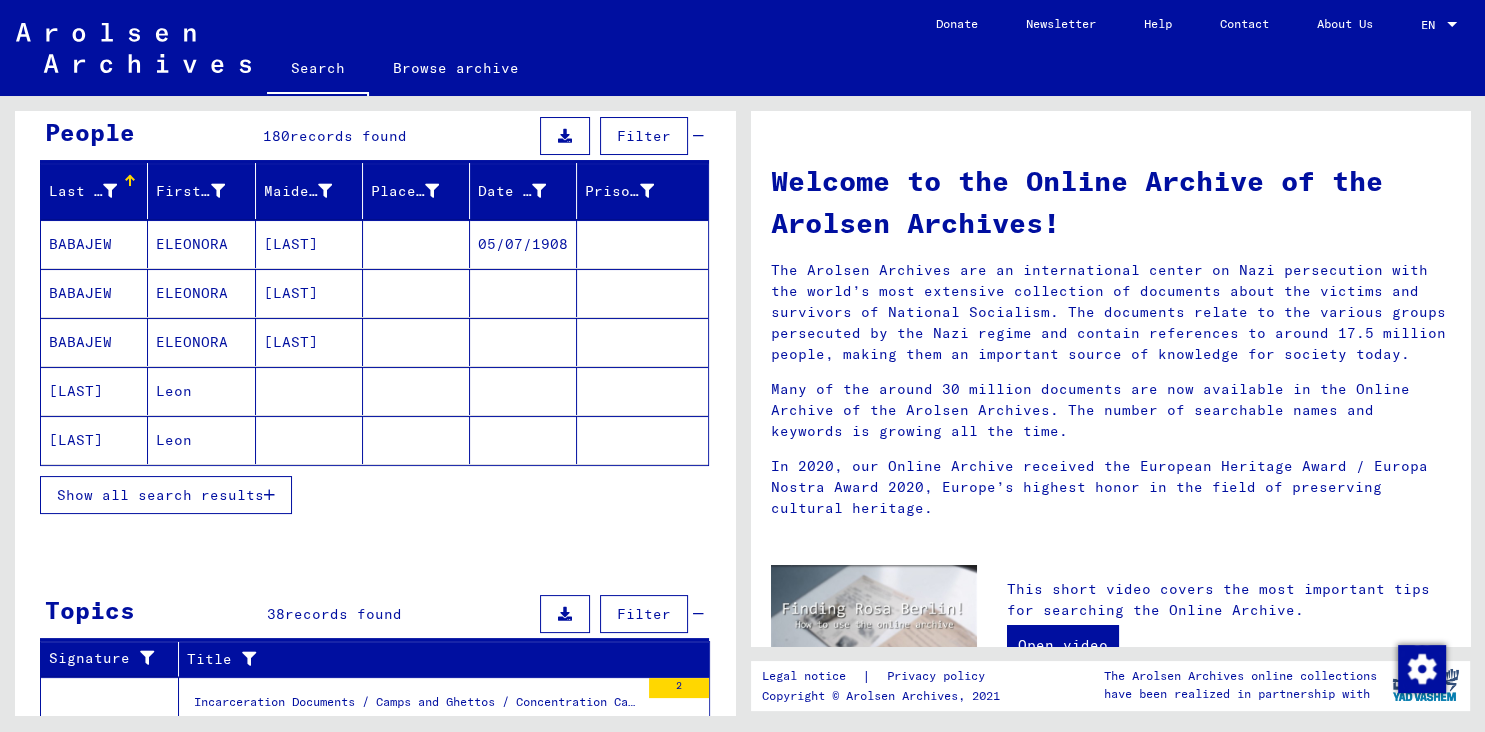 click on "Show all search results" at bounding box center (160, 495) 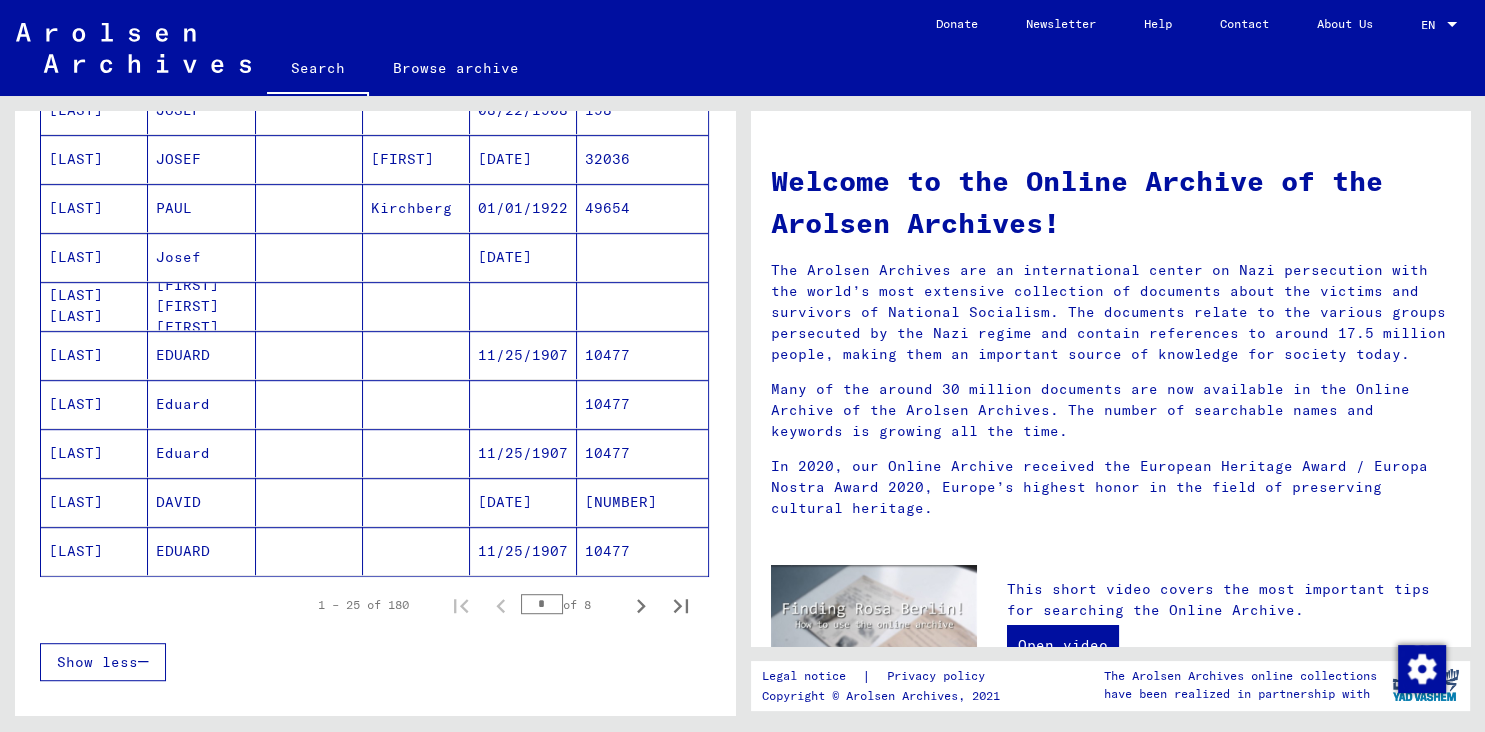 scroll, scrollTop: 1064, scrollLeft: 0, axis: vertical 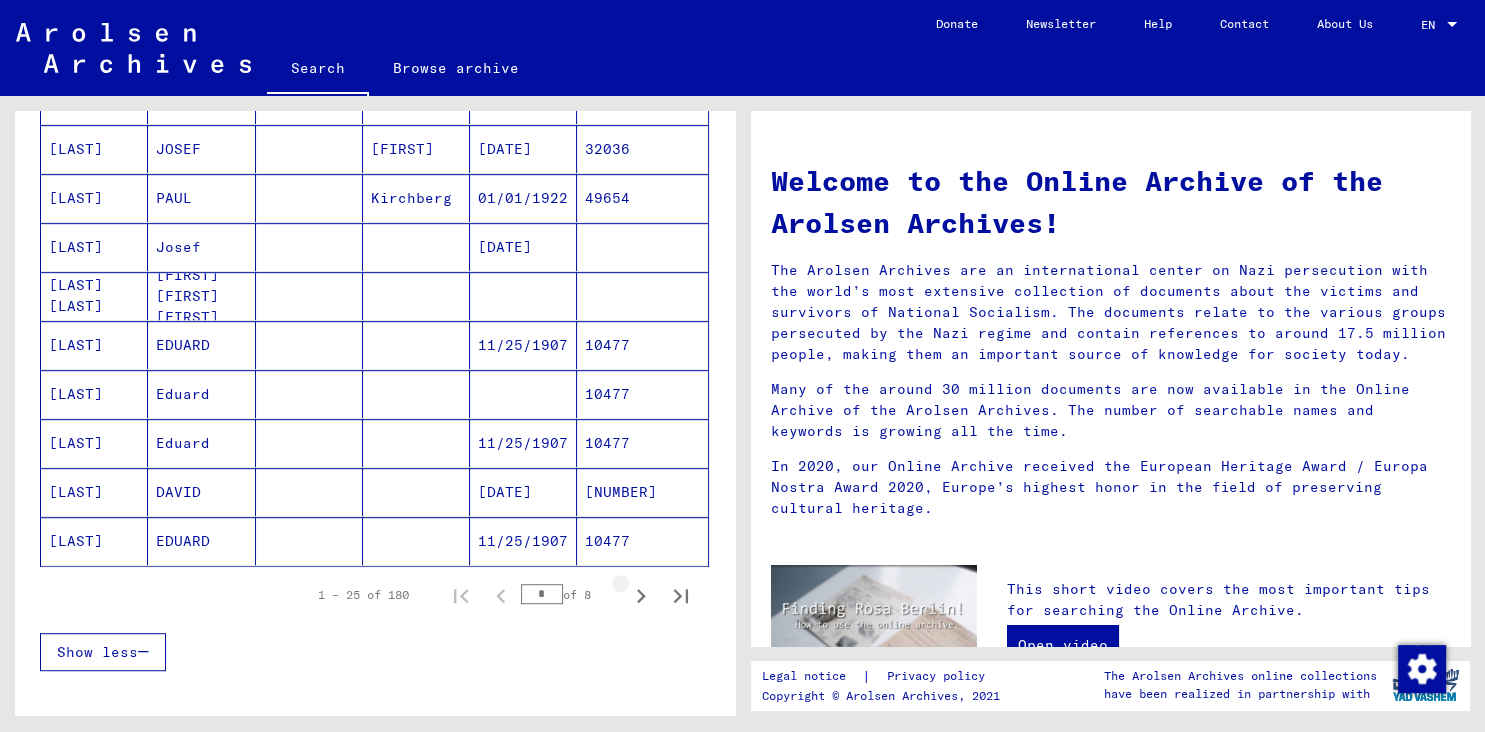 click 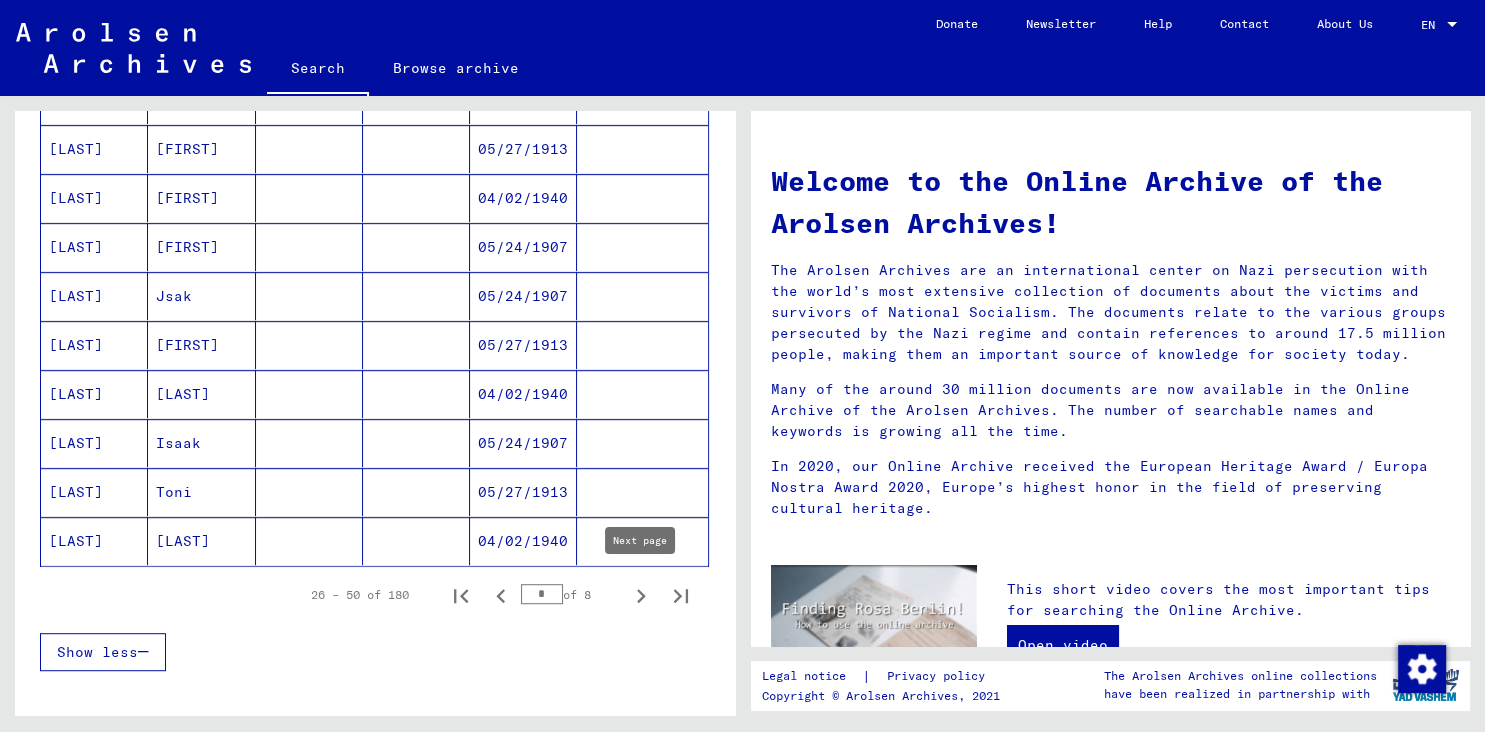 click on "Toni" at bounding box center [201, 541] 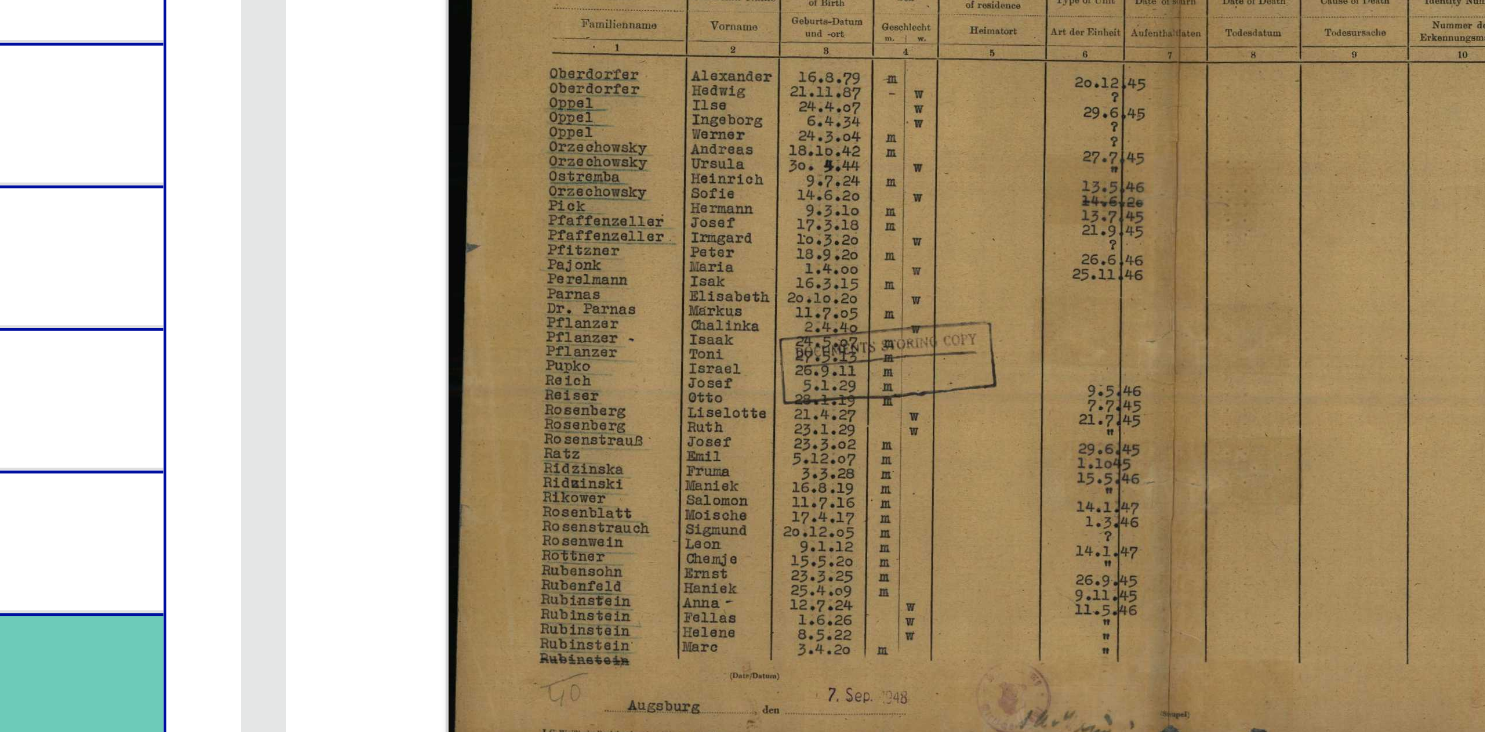 scroll, scrollTop: 322, scrollLeft: 0, axis: vertical 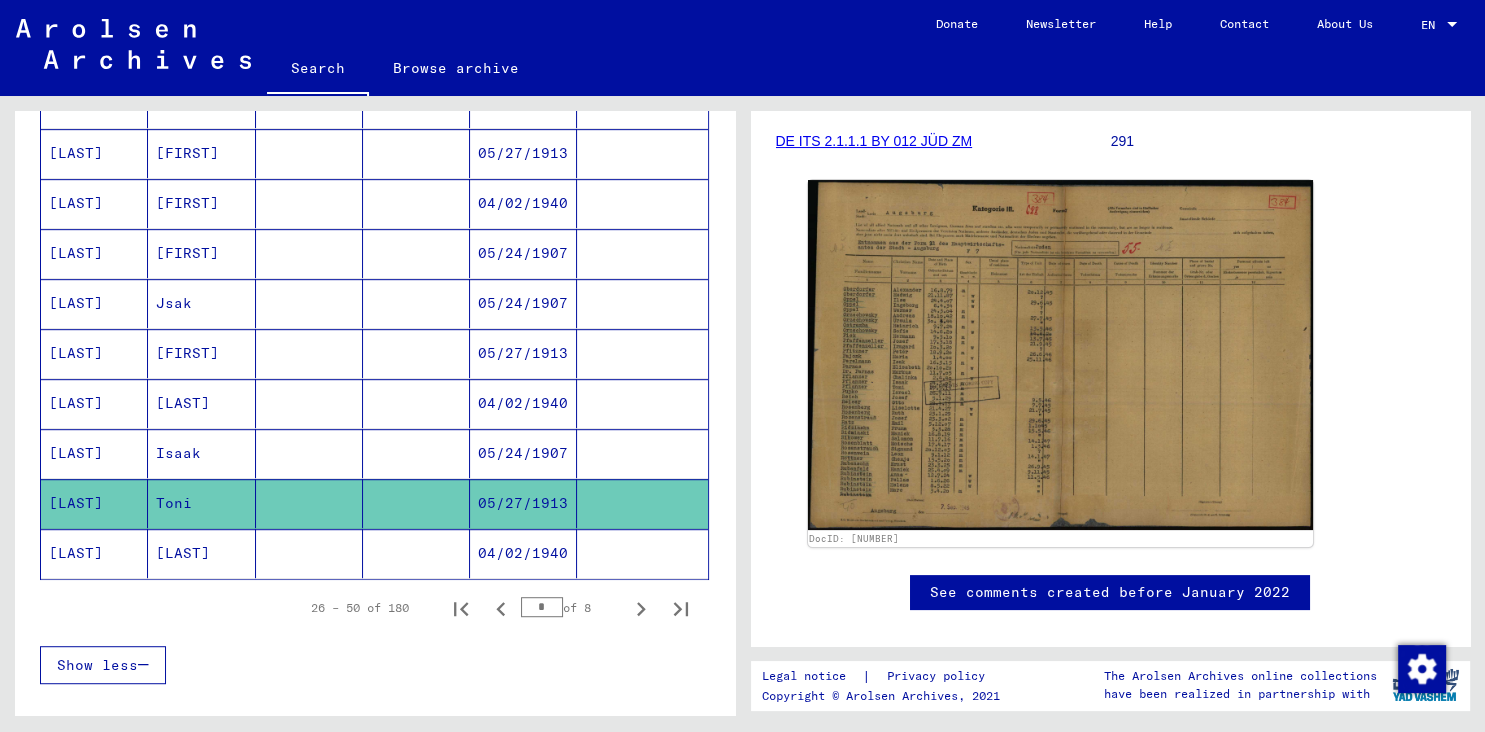 click on "[LAST]" 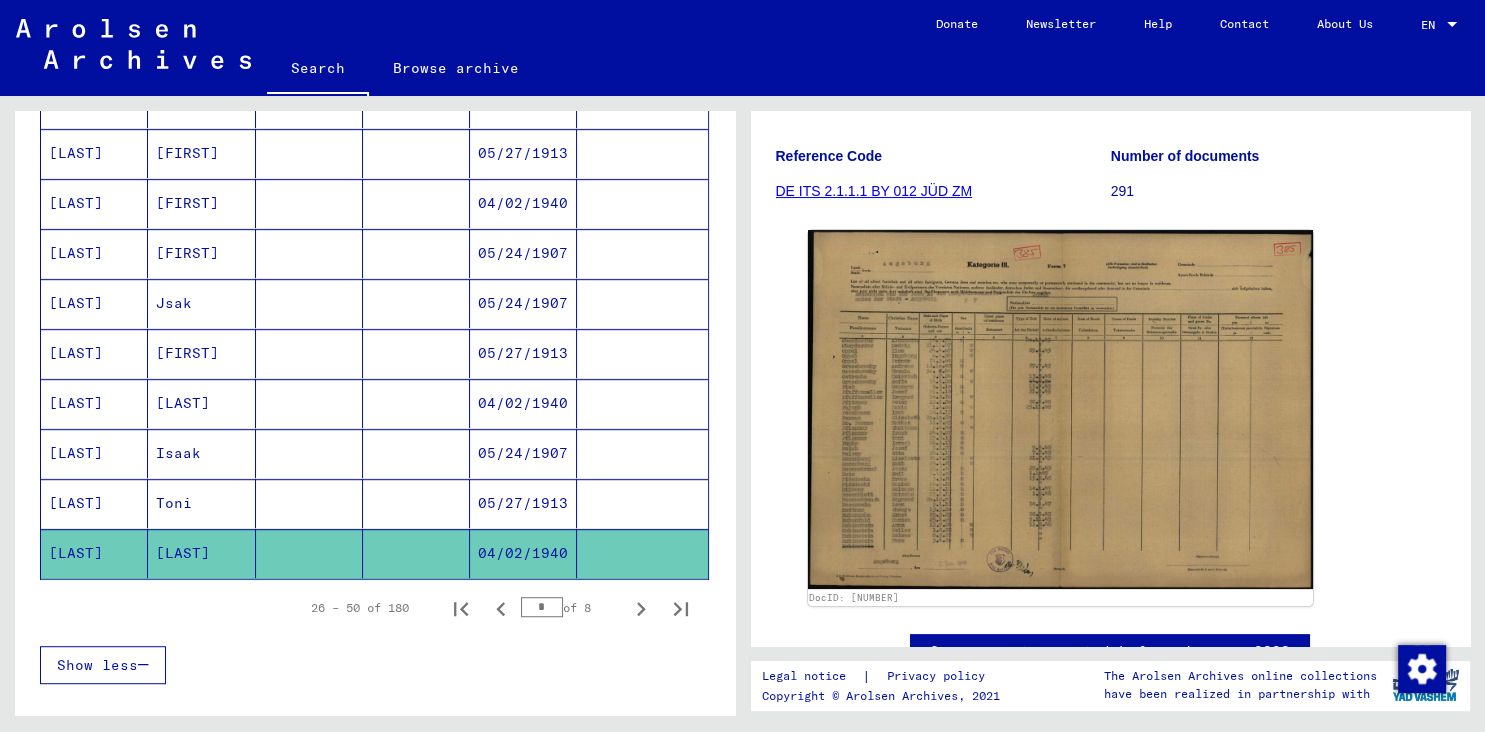 scroll, scrollTop: 272, scrollLeft: 0, axis: vertical 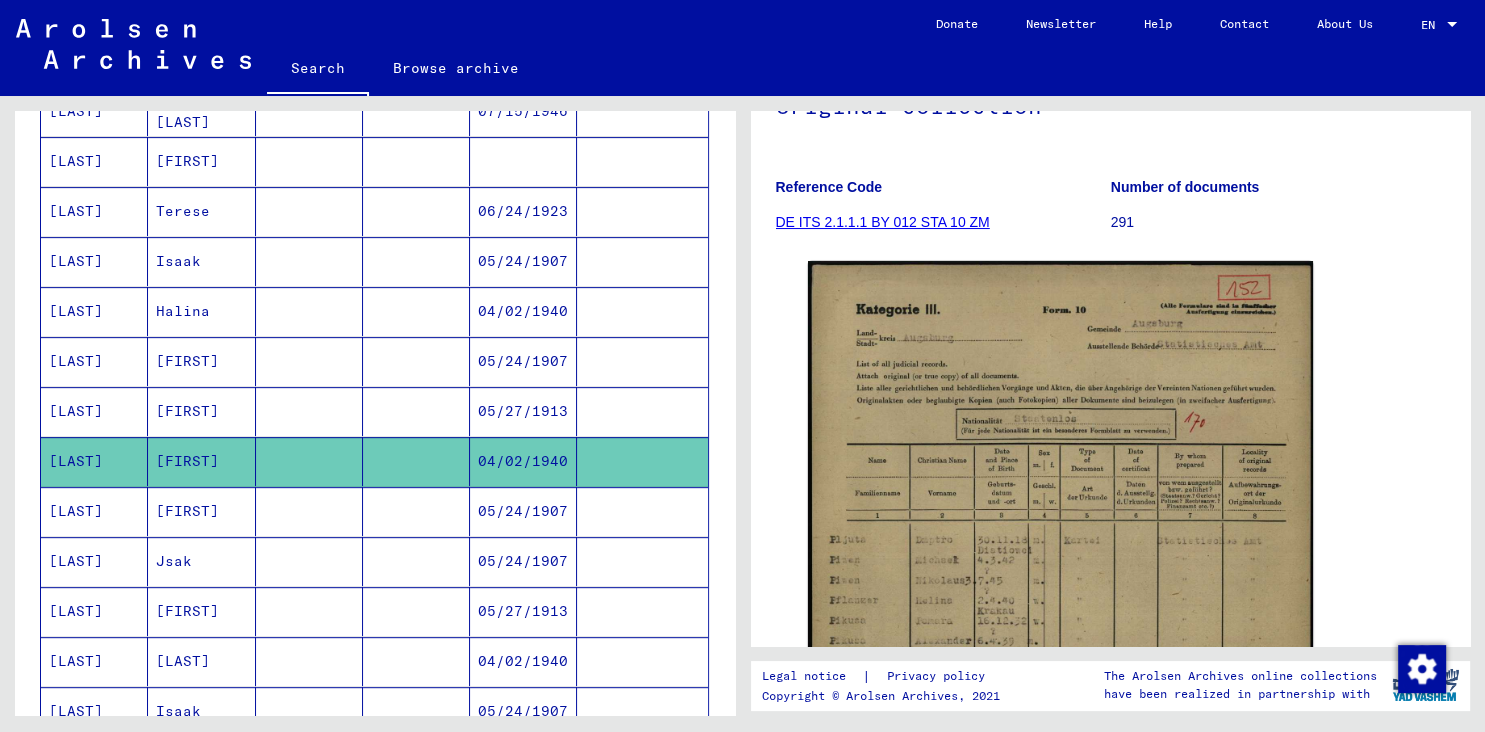 click at bounding box center [309, 361] 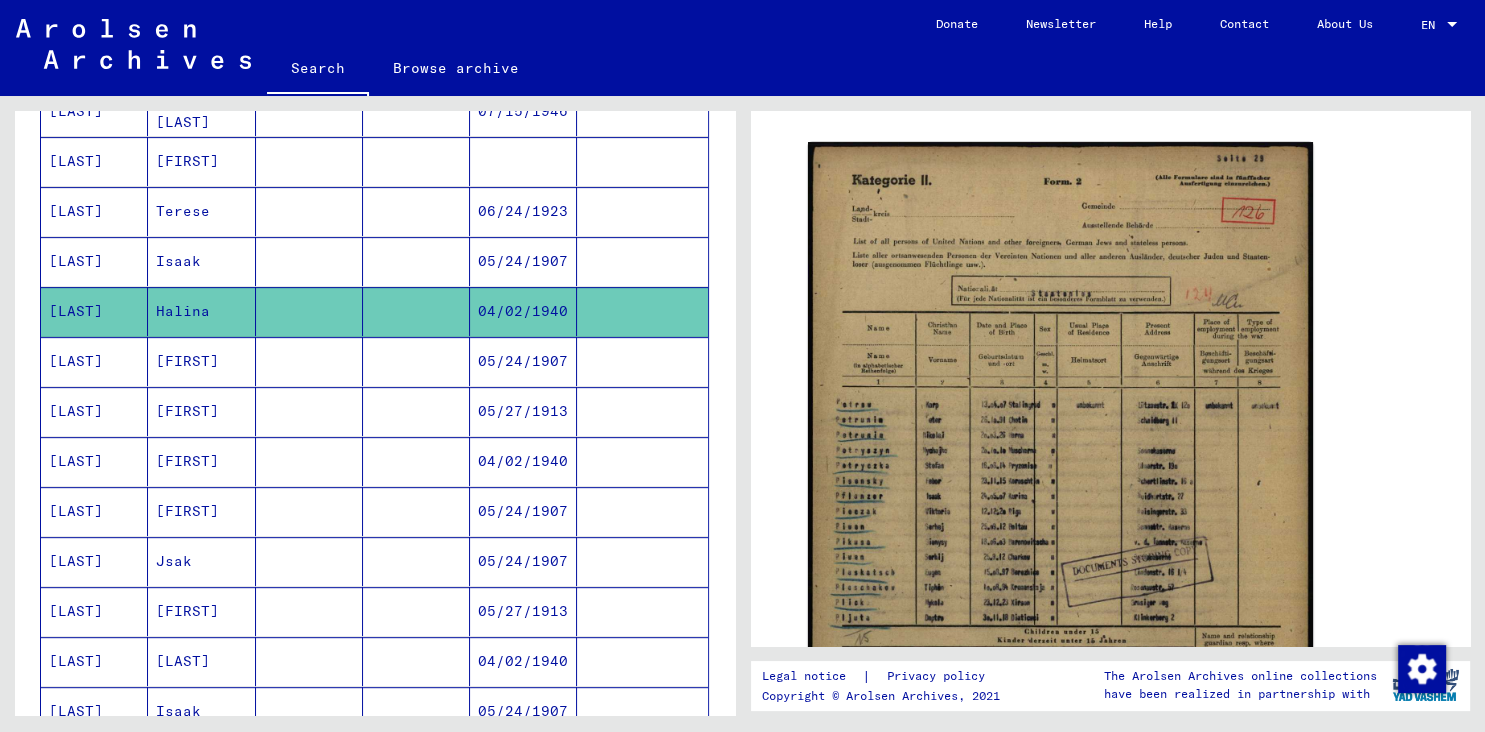 scroll, scrollTop: 330, scrollLeft: 0, axis: vertical 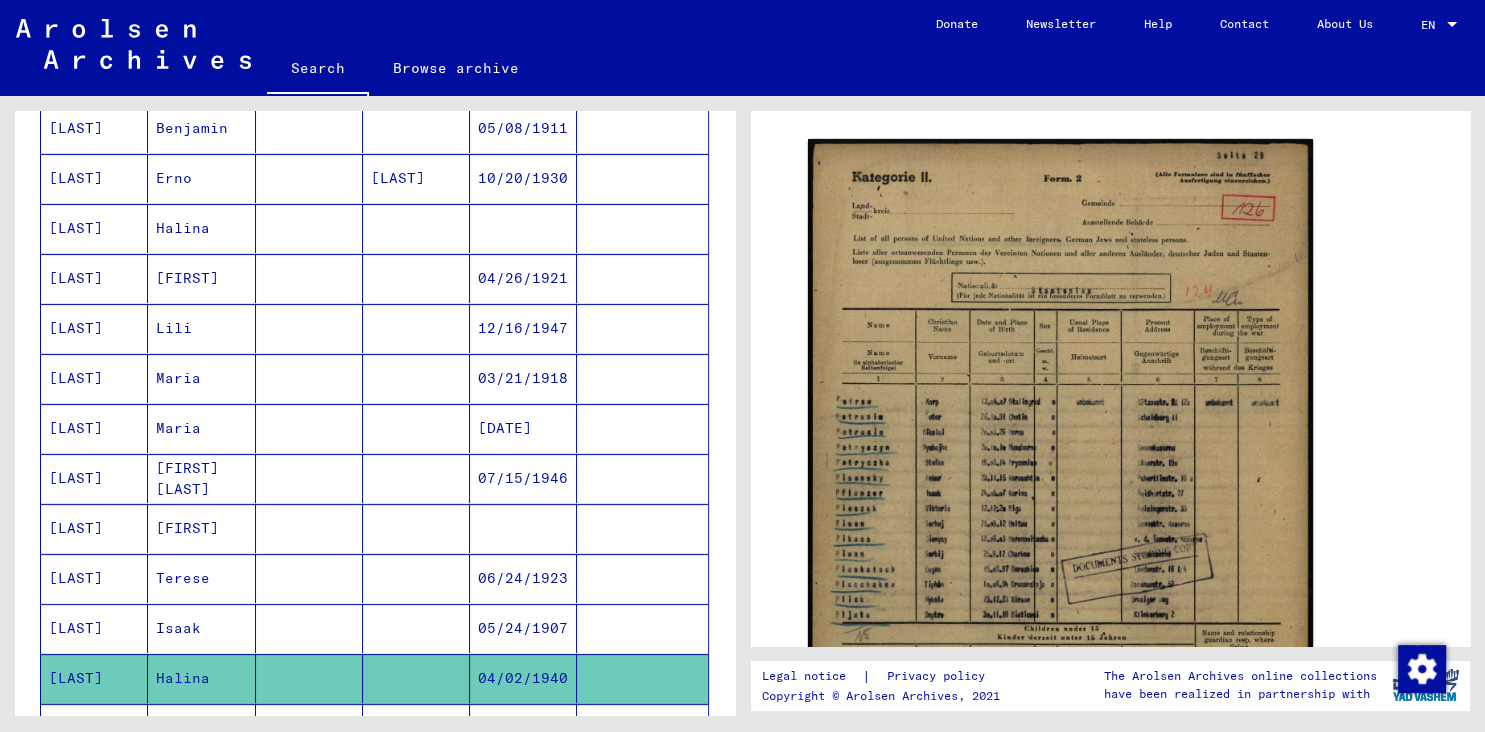 click on "[FIRST]" at bounding box center [201, 578] 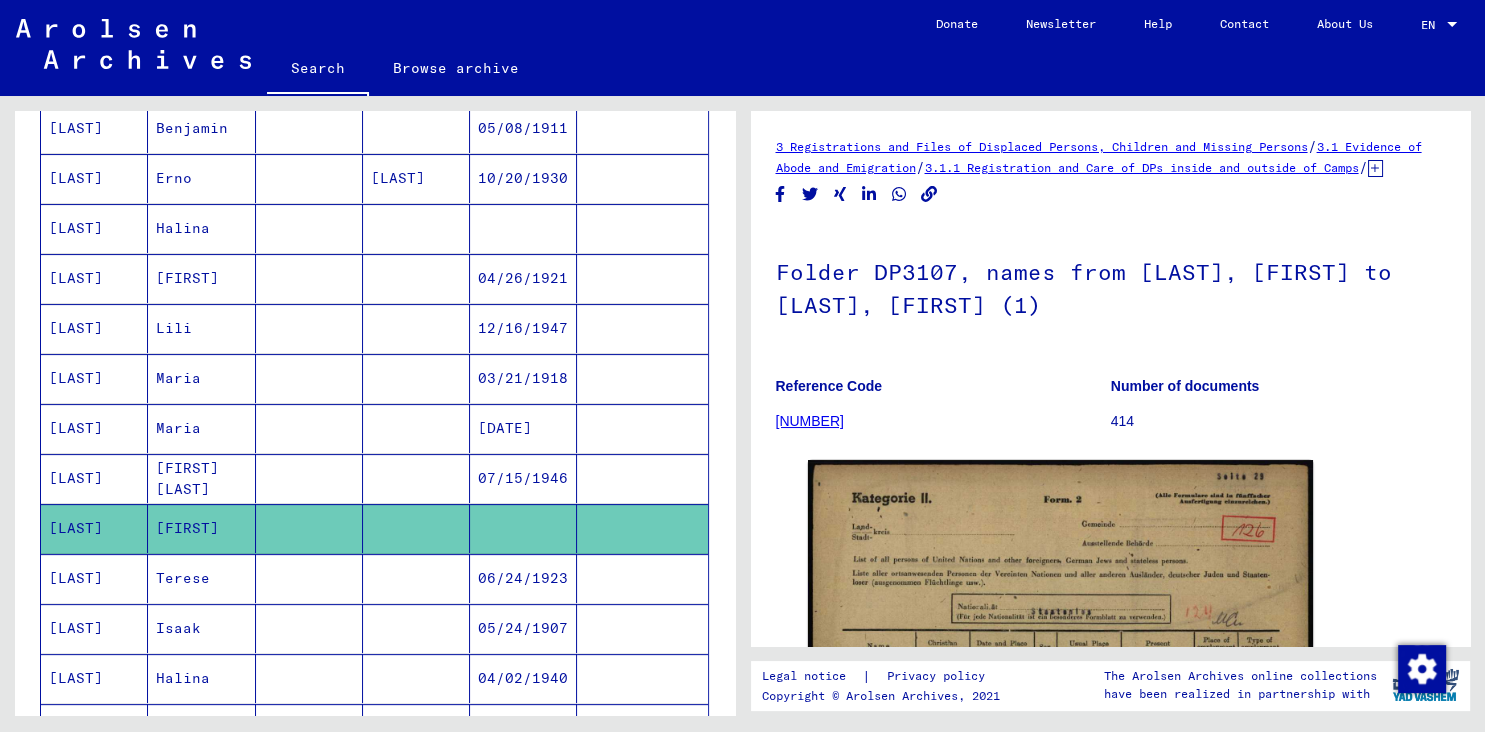 click at bounding box center [309, 278] 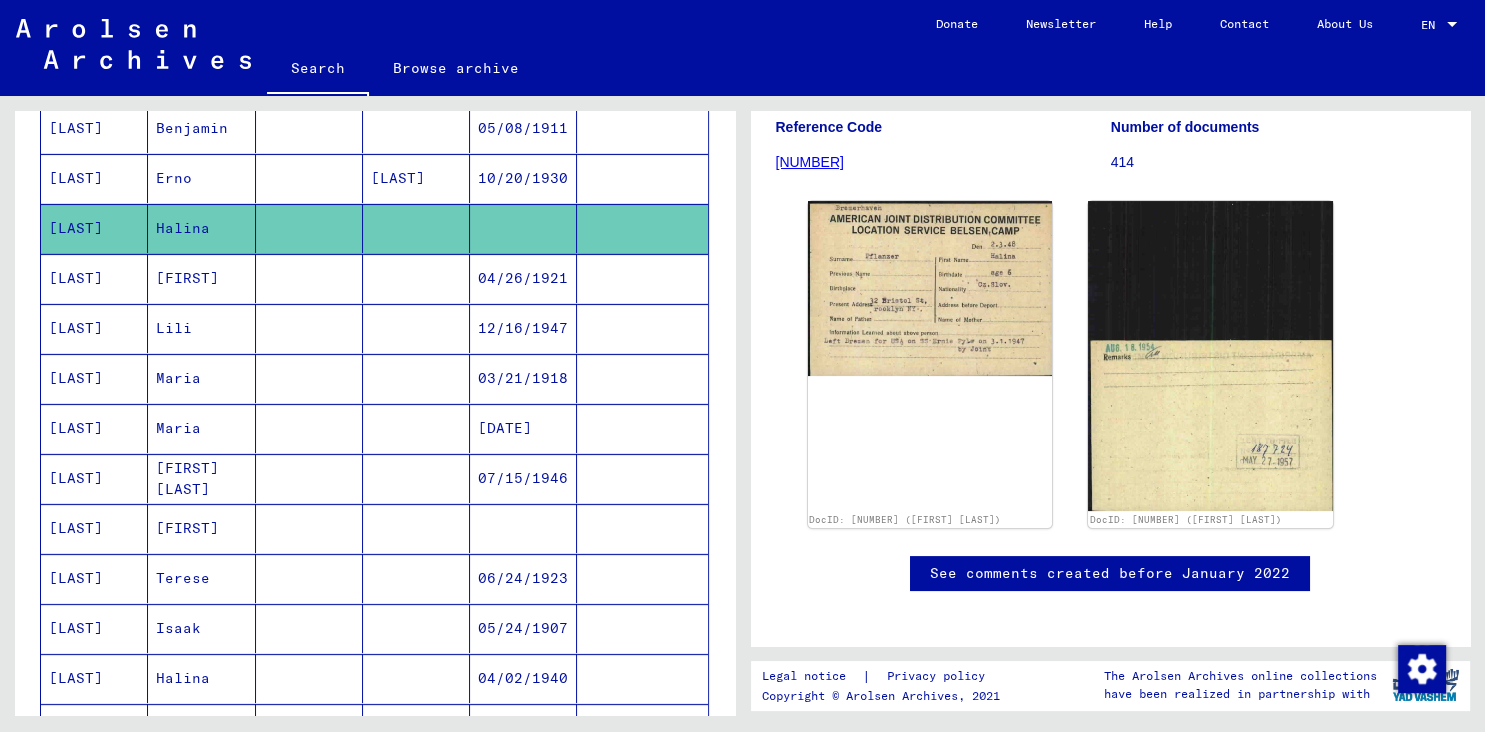 scroll, scrollTop: 263, scrollLeft: 0, axis: vertical 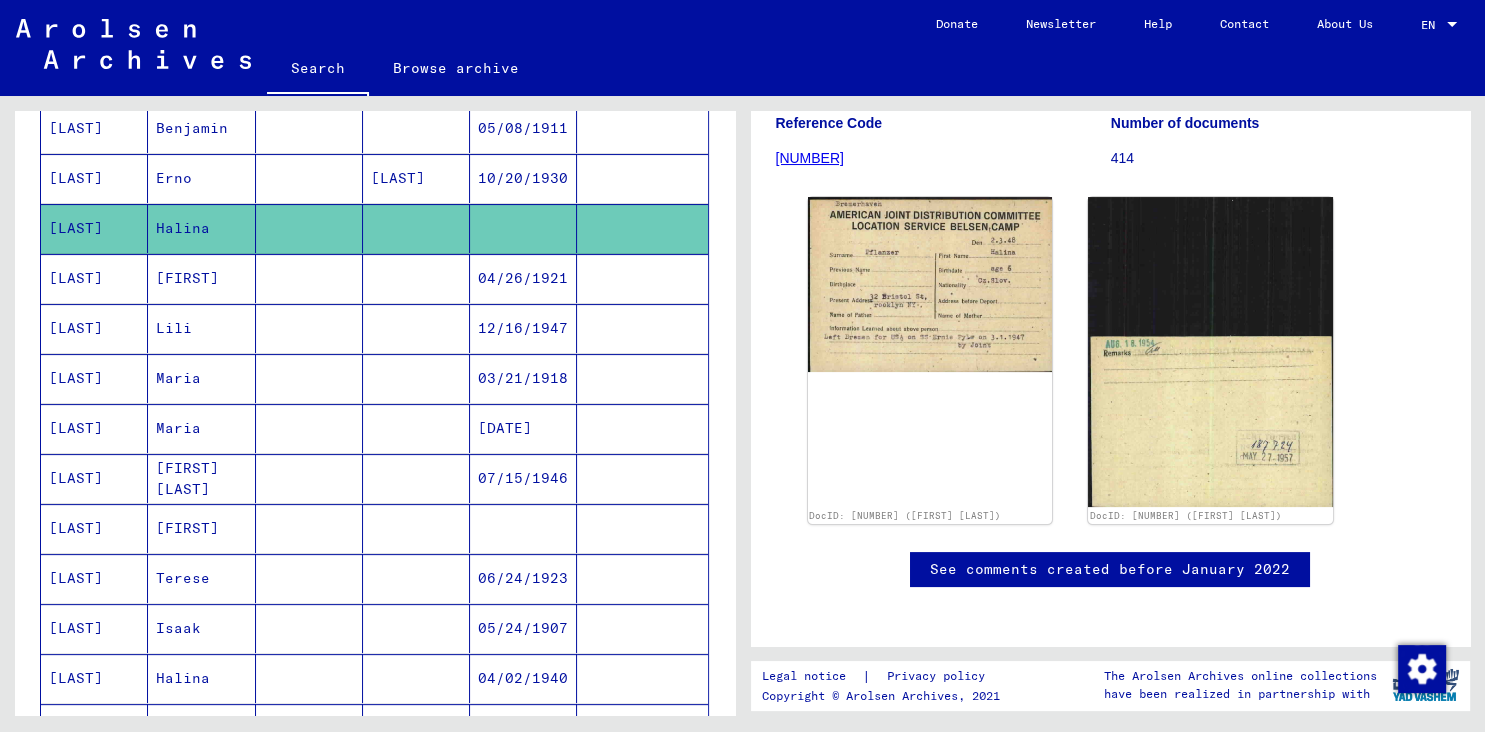 click on "[FIRST]" at bounding box center (201, 578) 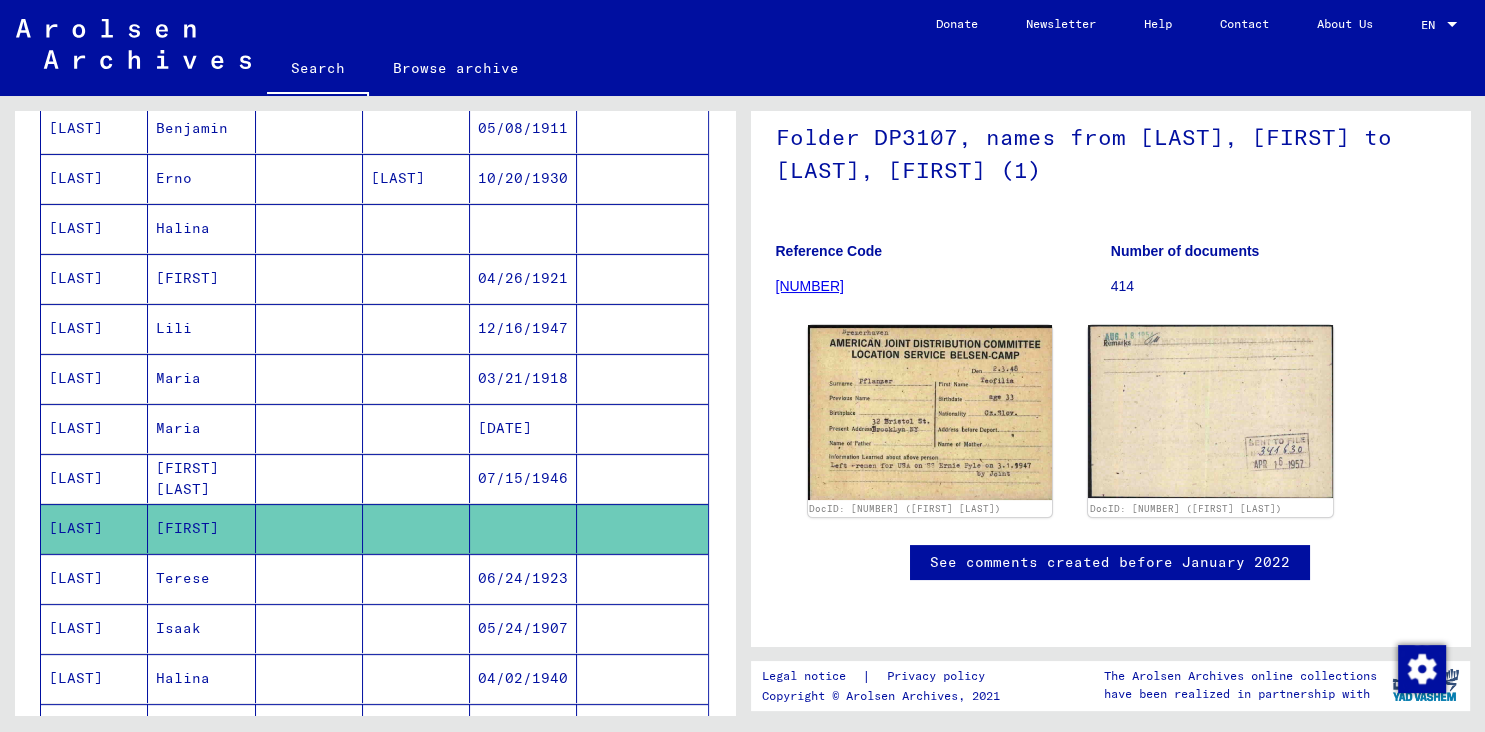 scroll, scrollTop: 166, scrollLeft: 0, axis: vertical 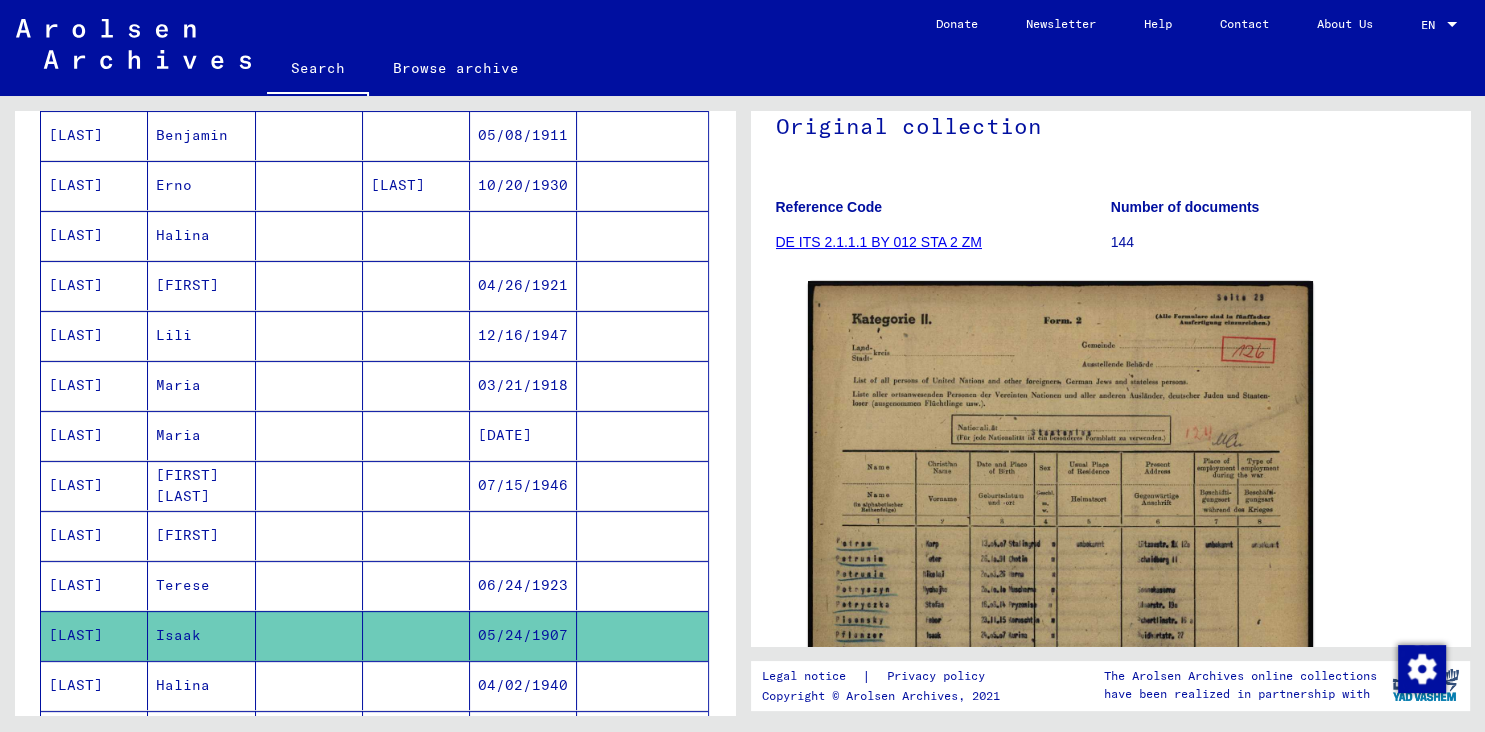 click on "[LAST]" at bounding box center (94, 285) 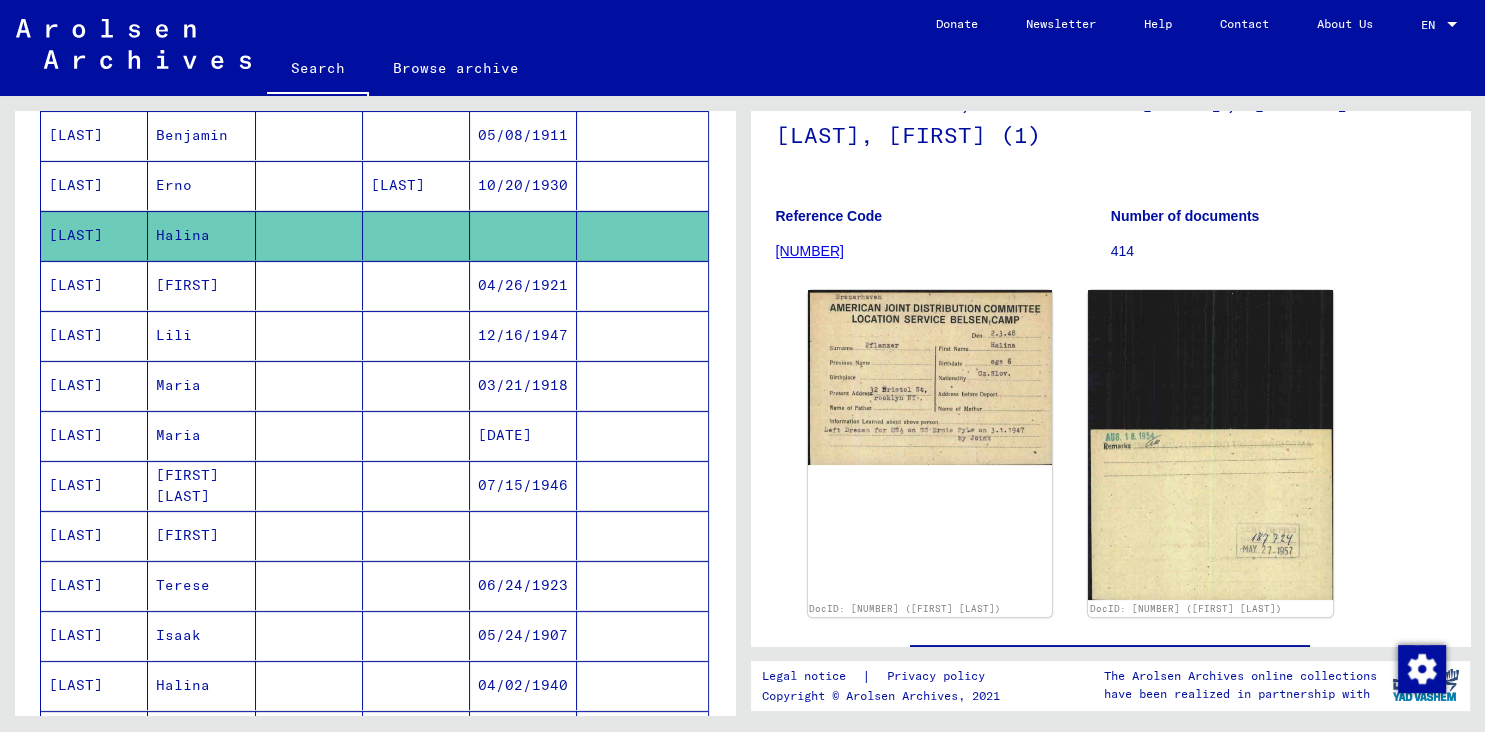 scroll, scrollTop: 186, scrollLeft: 0, axis: vertical 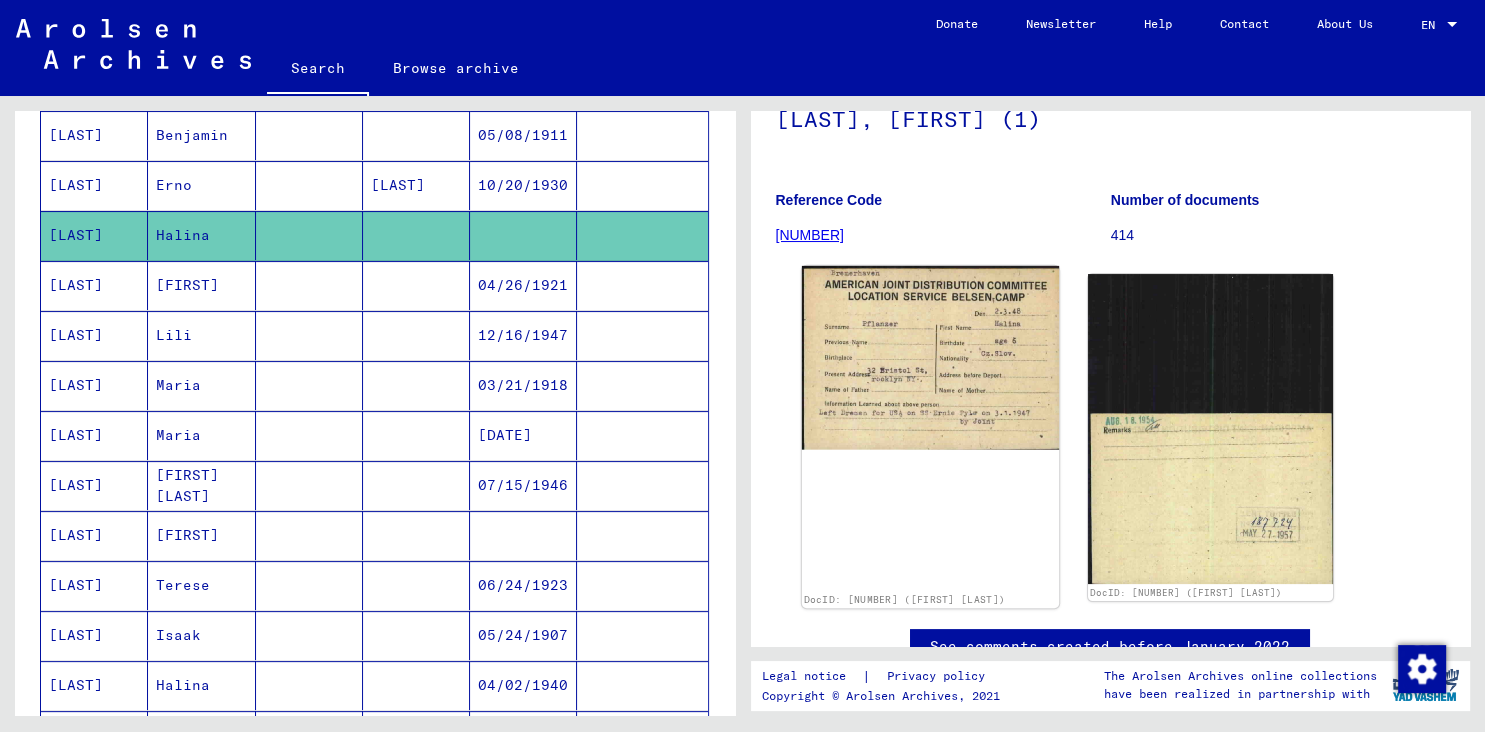 click 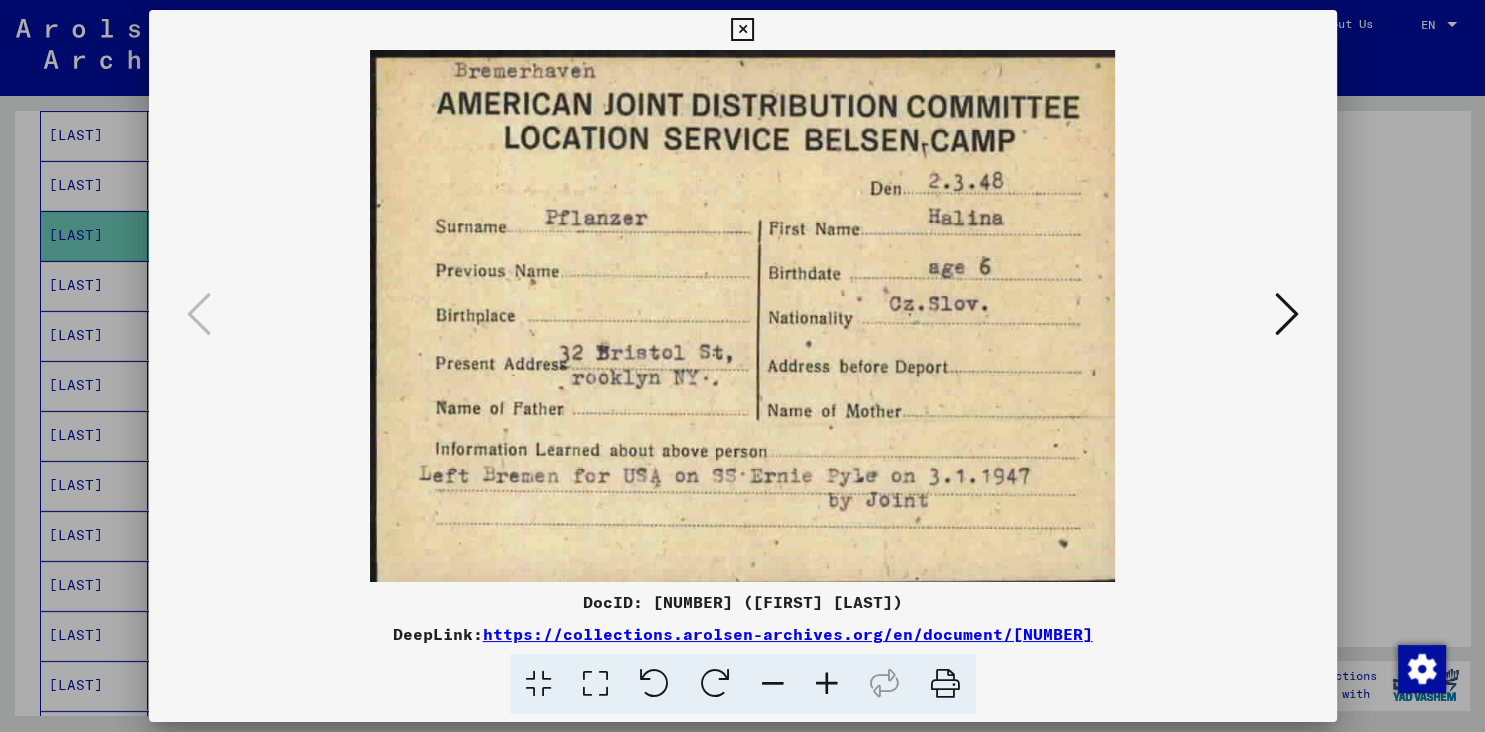 click at bounding box center [1287, 314] 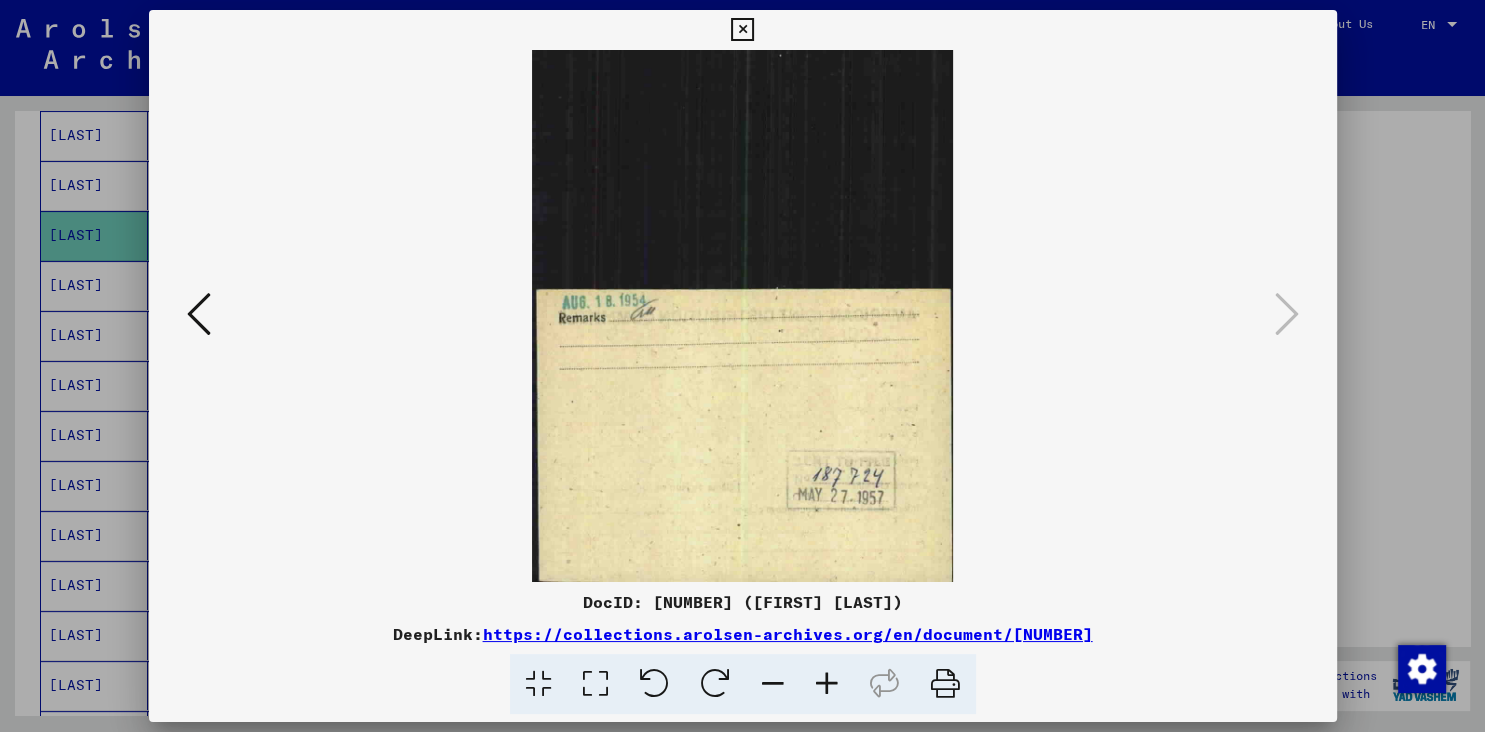 click at bounding box center [742, 366] 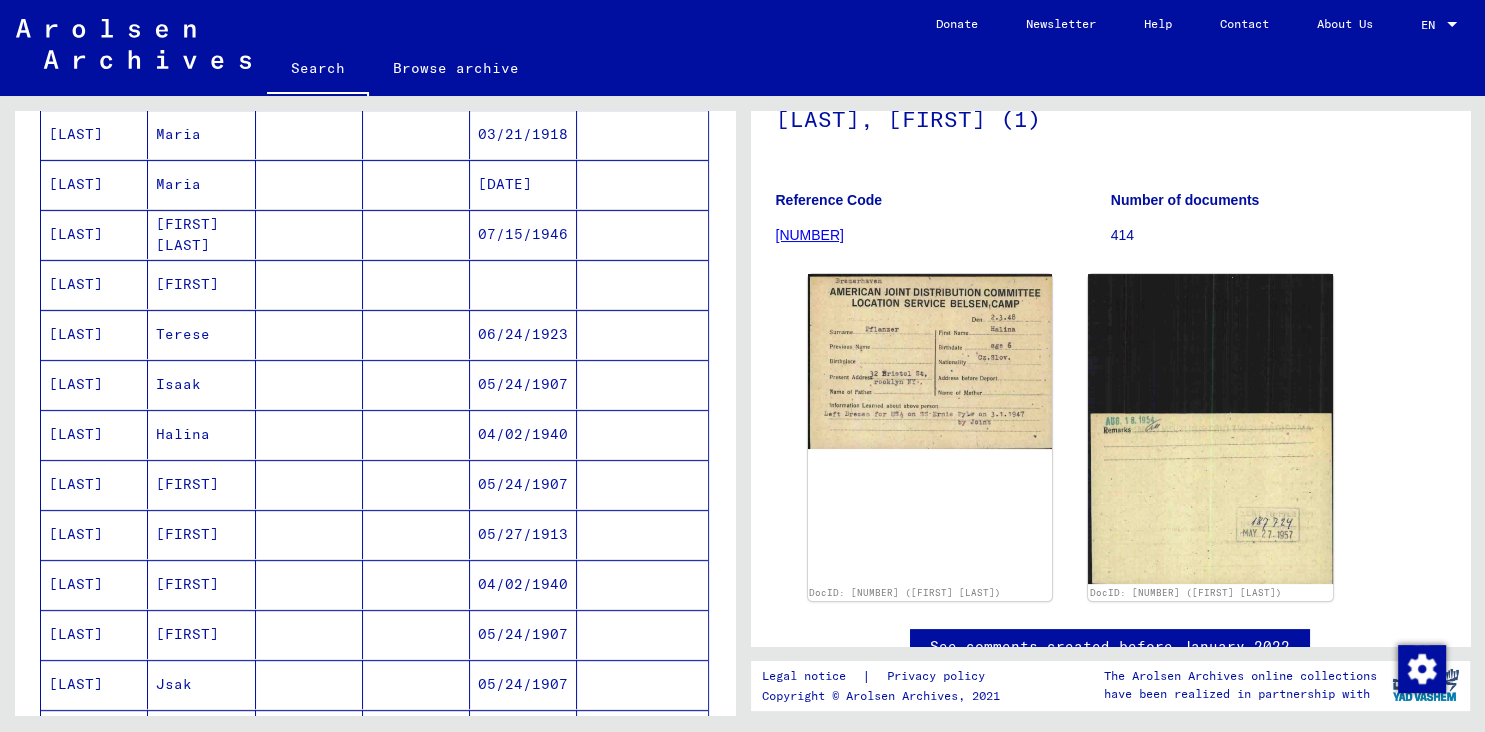 scroll, scrollTop: 698, scrollLeft: 0, axis: vertical 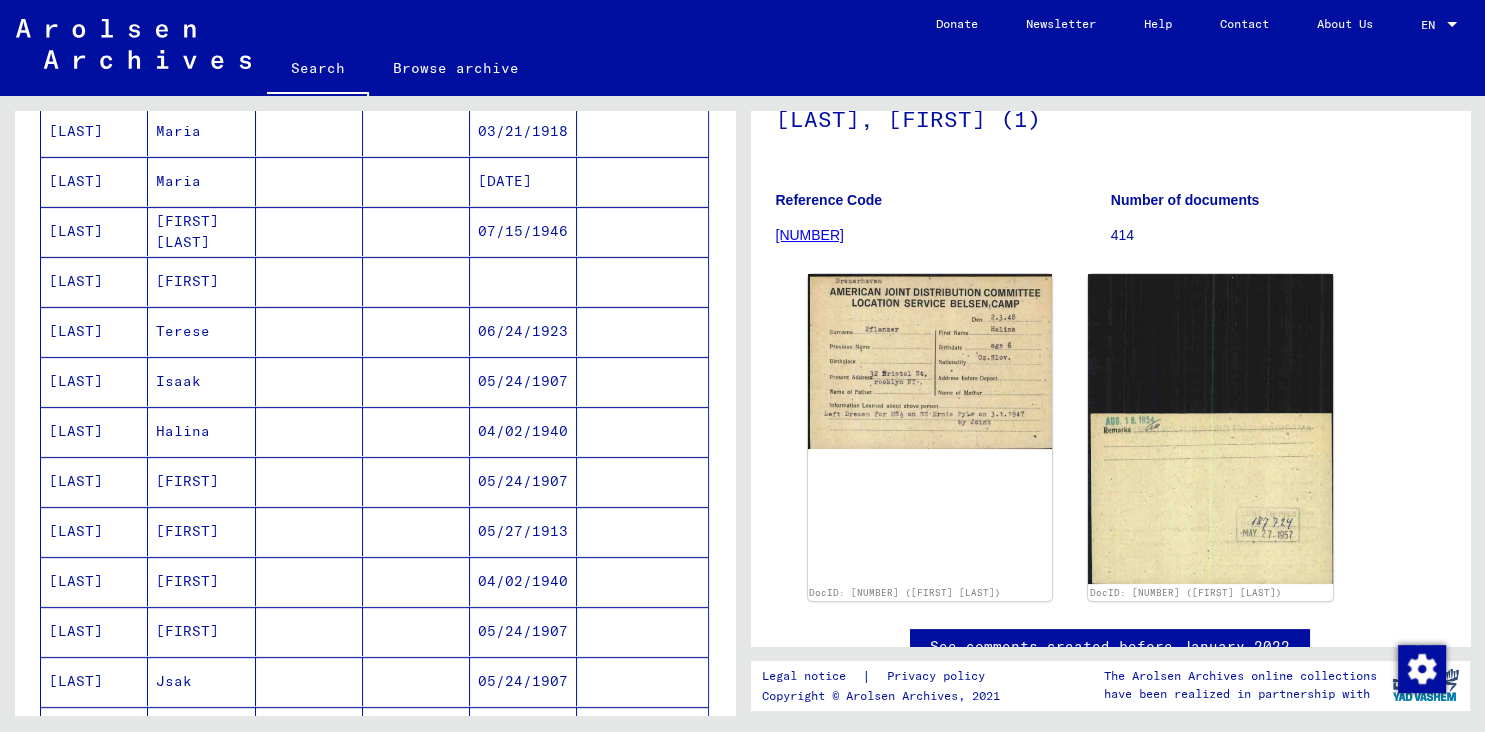 click on "05/24/1907" at bounding box center (523, 431) 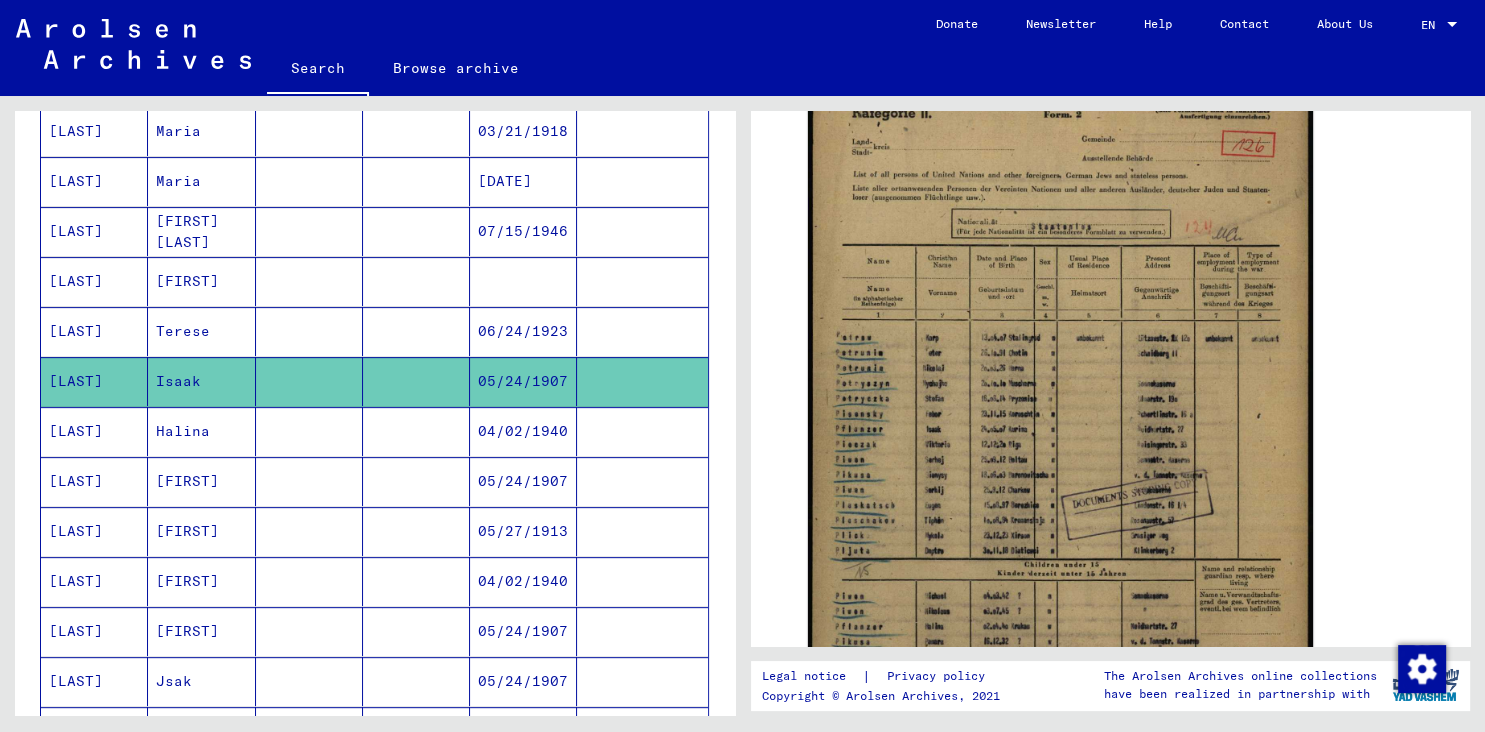 scroll, scrollTop: 395, scrollLeft: 0, axis: vertical 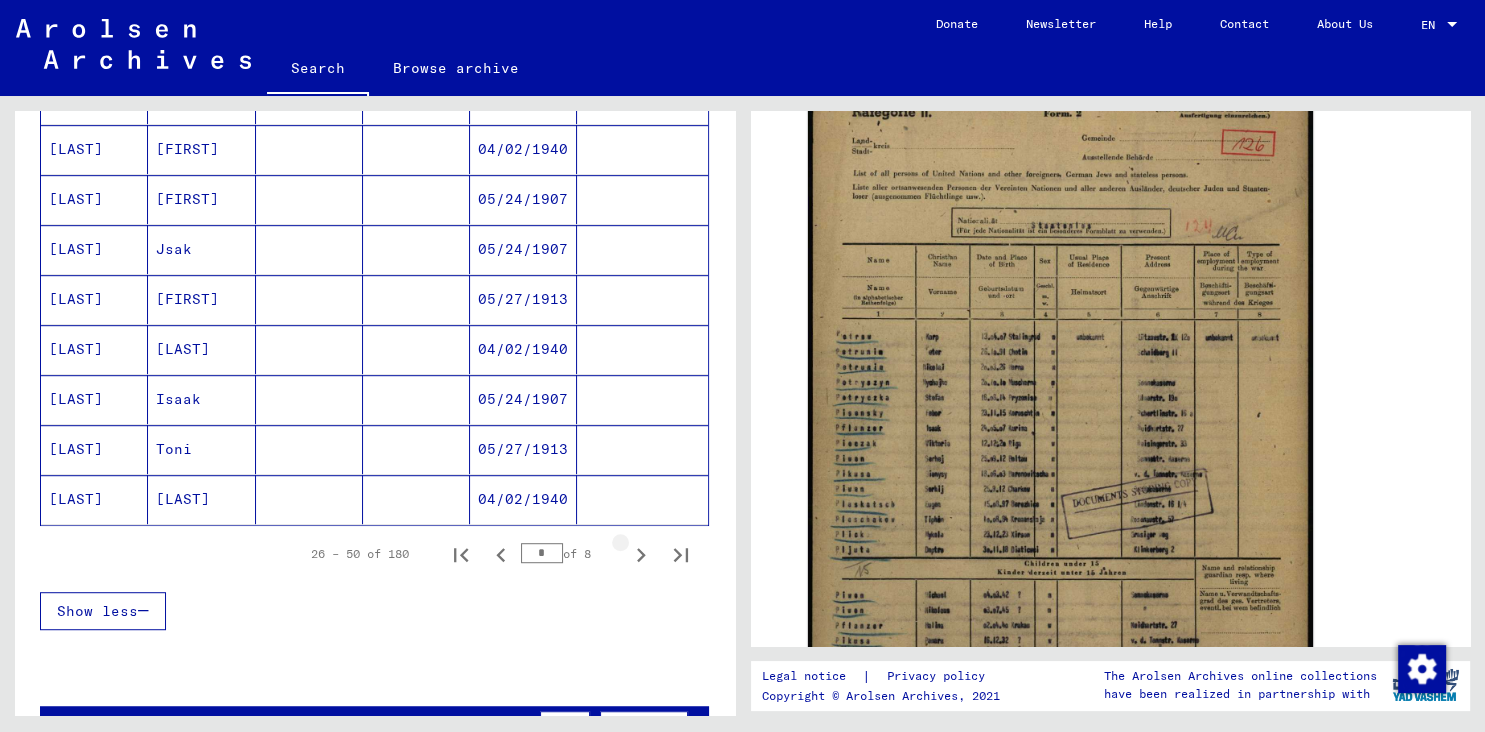 click 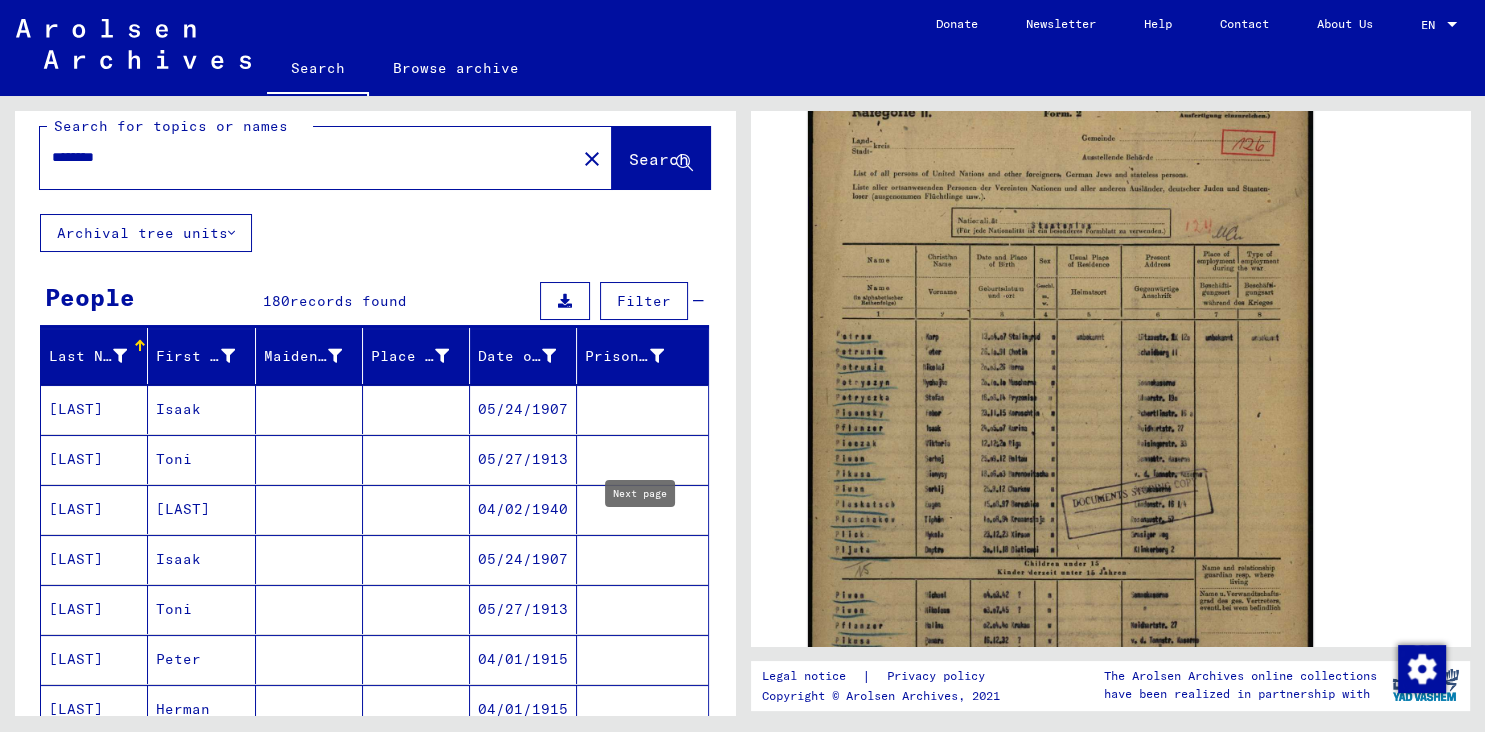 scroll, scrollTop: 17, scrollLeft: 0, axis: vertical 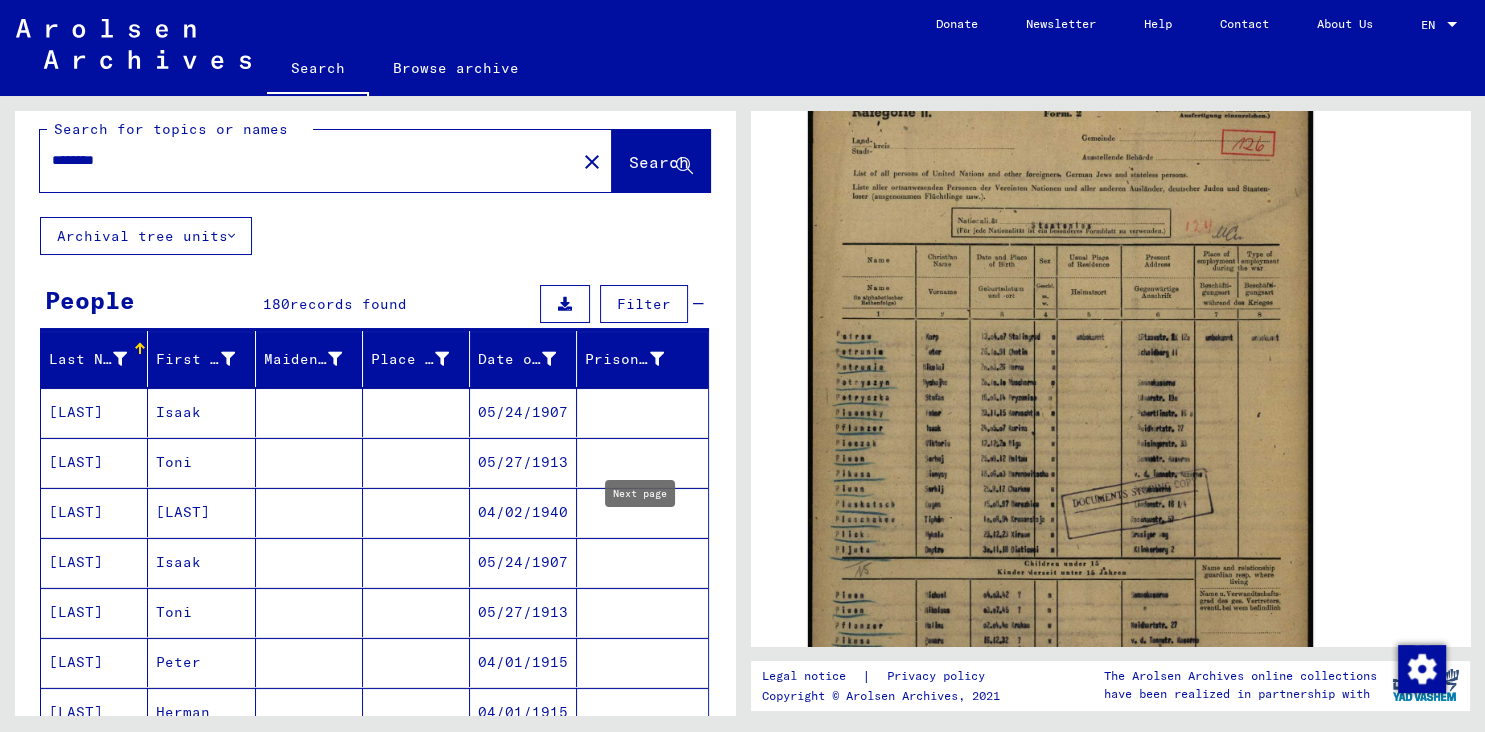 click on "05/24/1907" at bounding box center [523, 462] 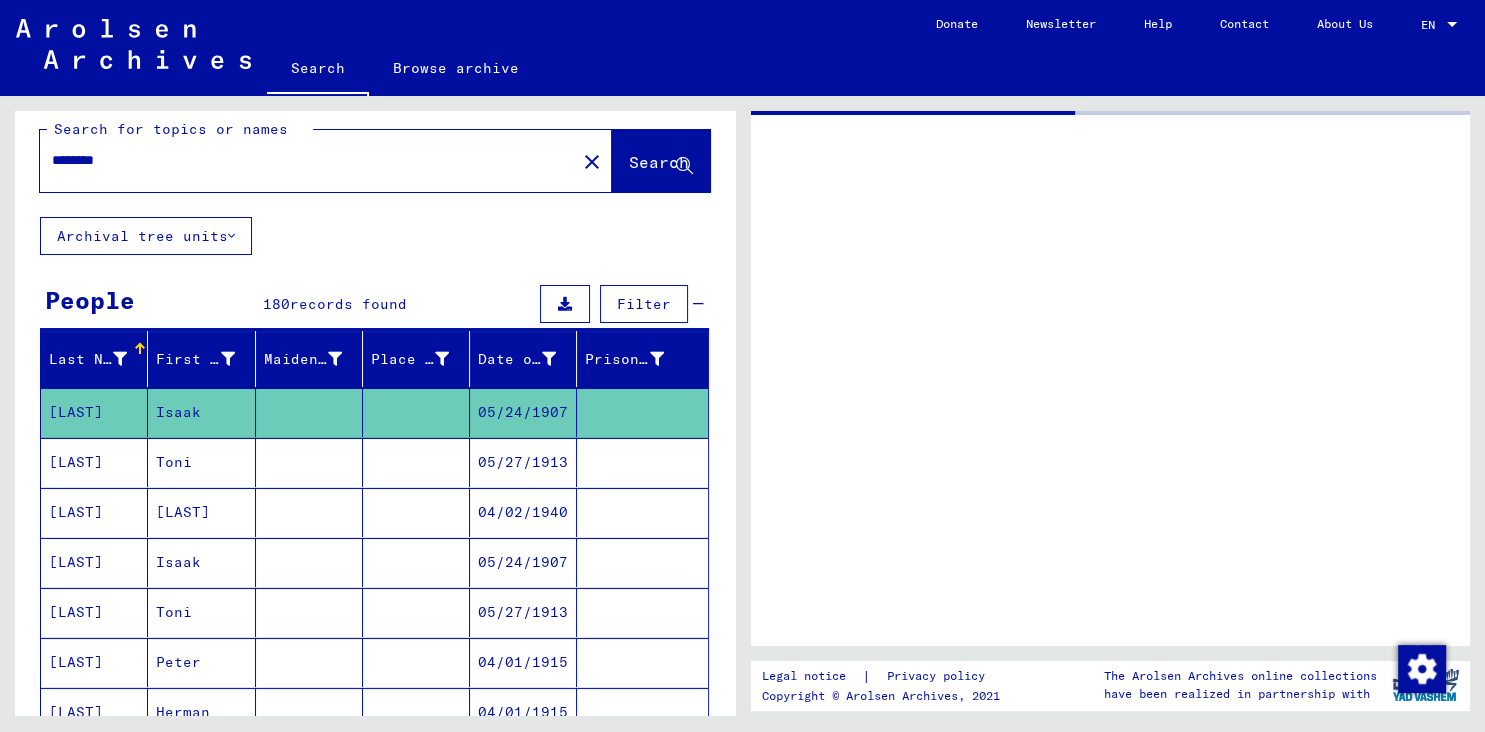 scroll, scrollTop: 0, scrollLeft: 0, axis: both 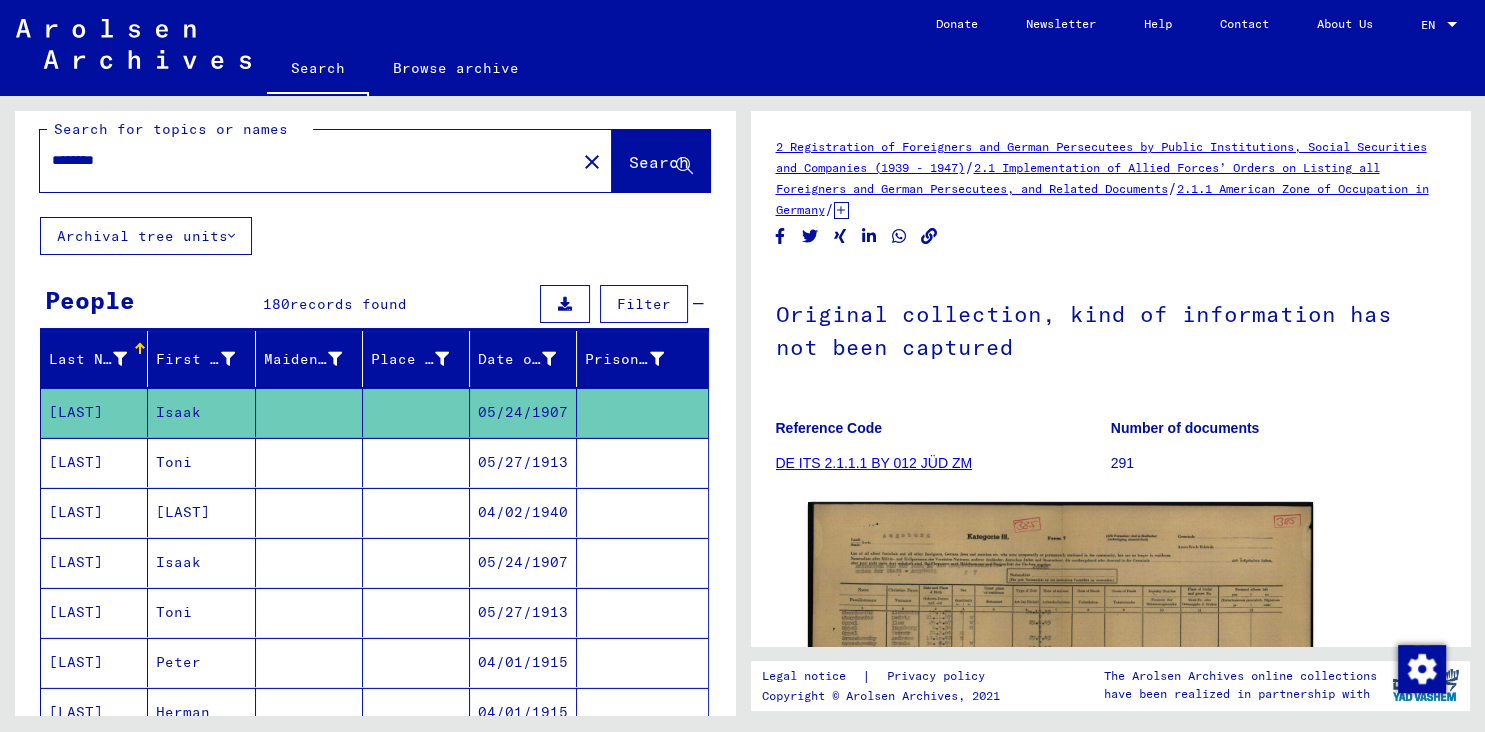 click on "05/27/1913" at bounding box center (523, 512) 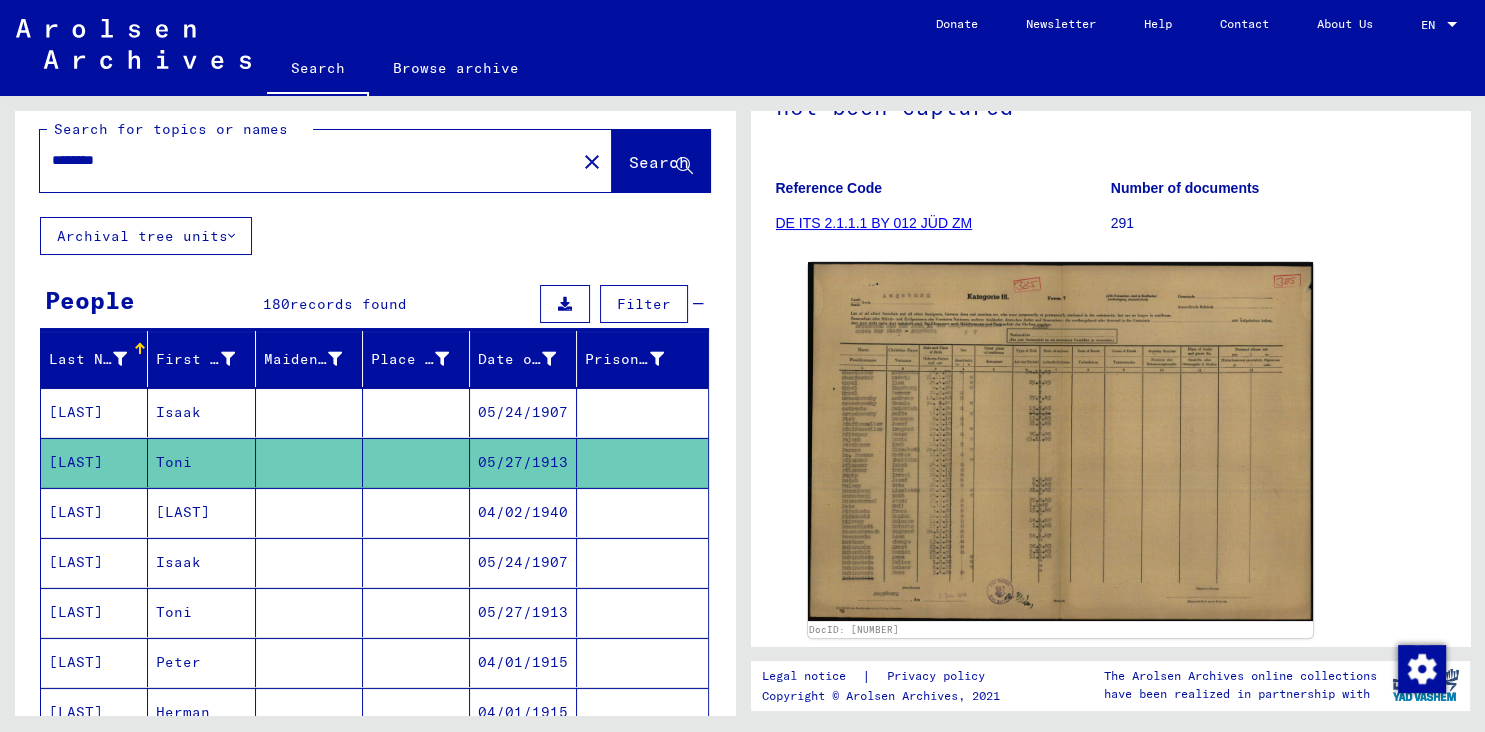 scroll, scrollTop: 280, scrollLeft: 0, axis: vertical 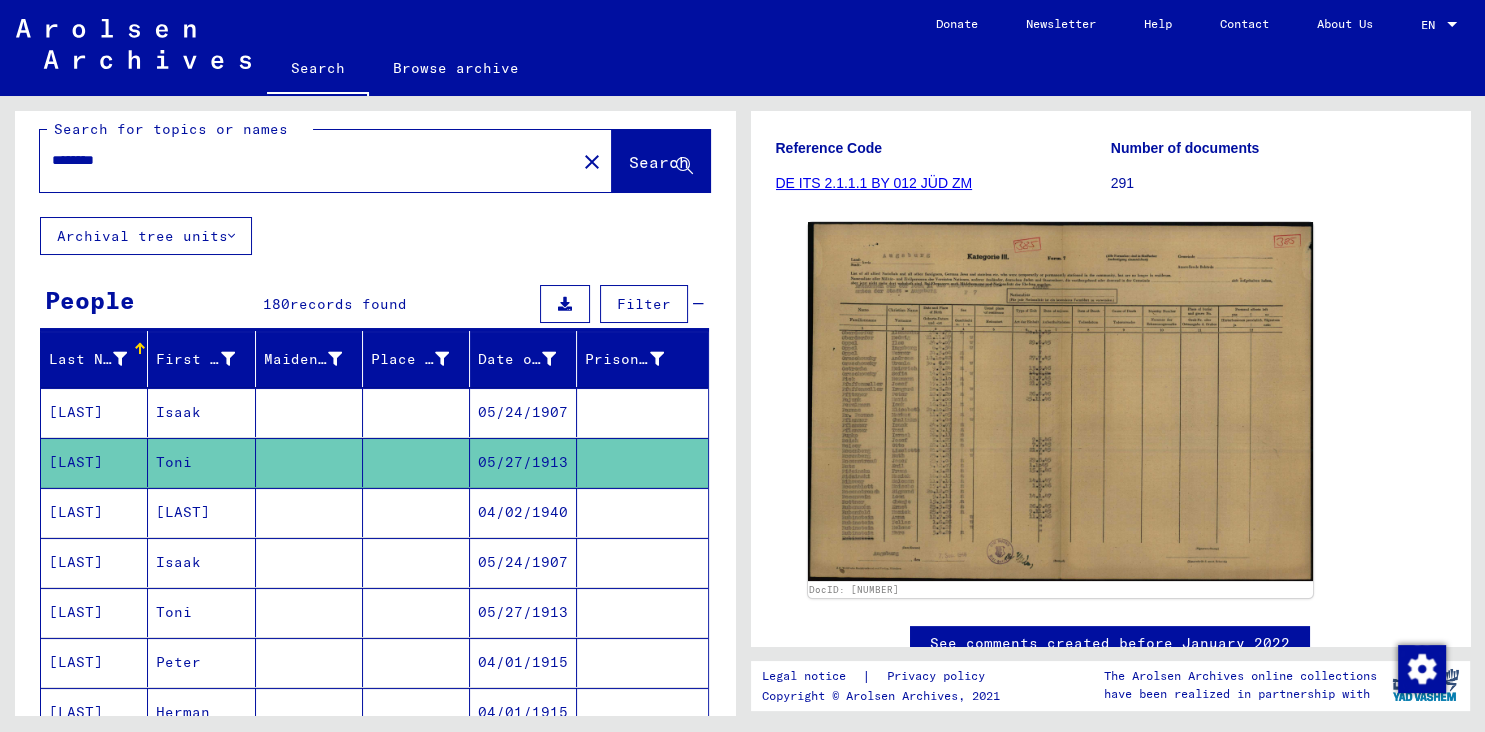 click on "04/02/1940" at bounding box center (523, 562) 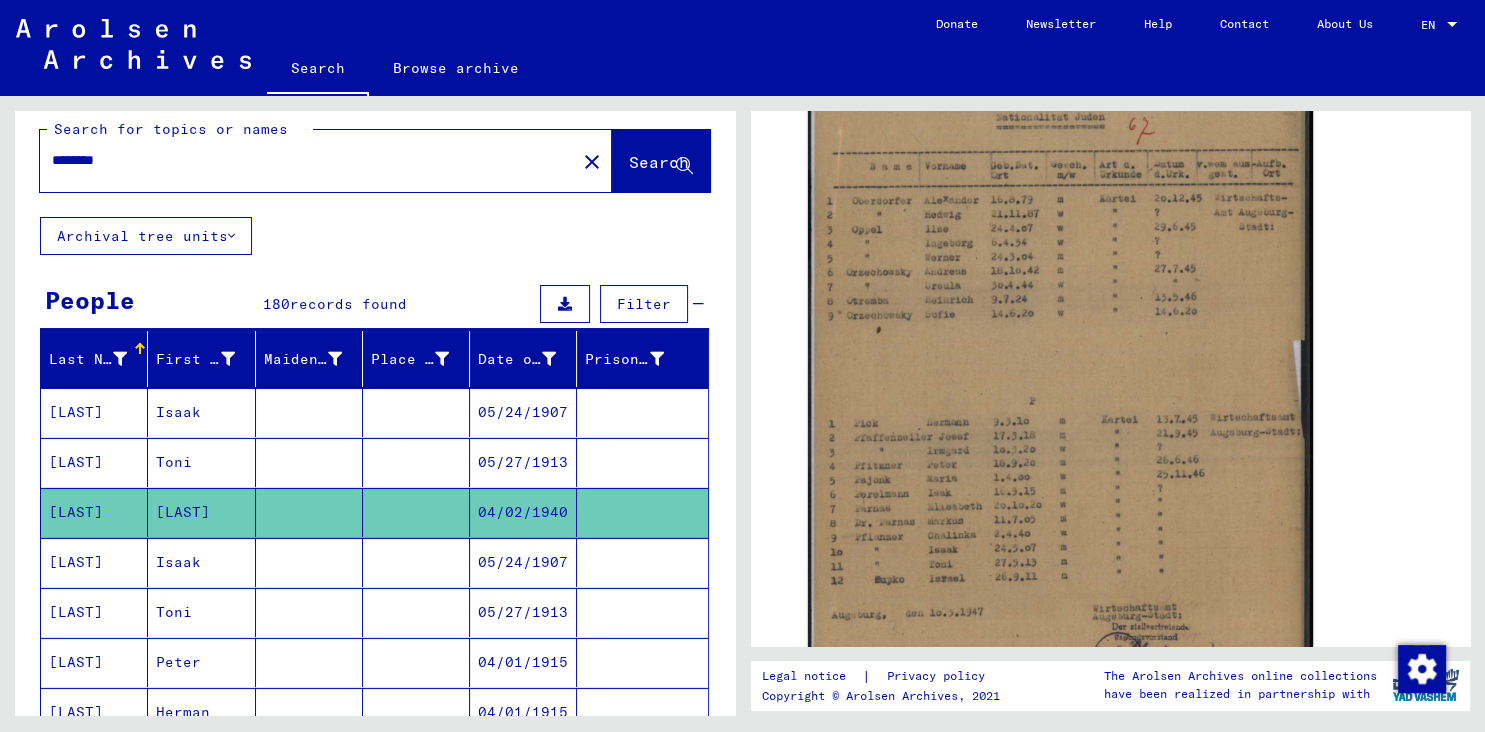 scroll, scrollTop: 490, scrollLeft: 0, axis: vertical 